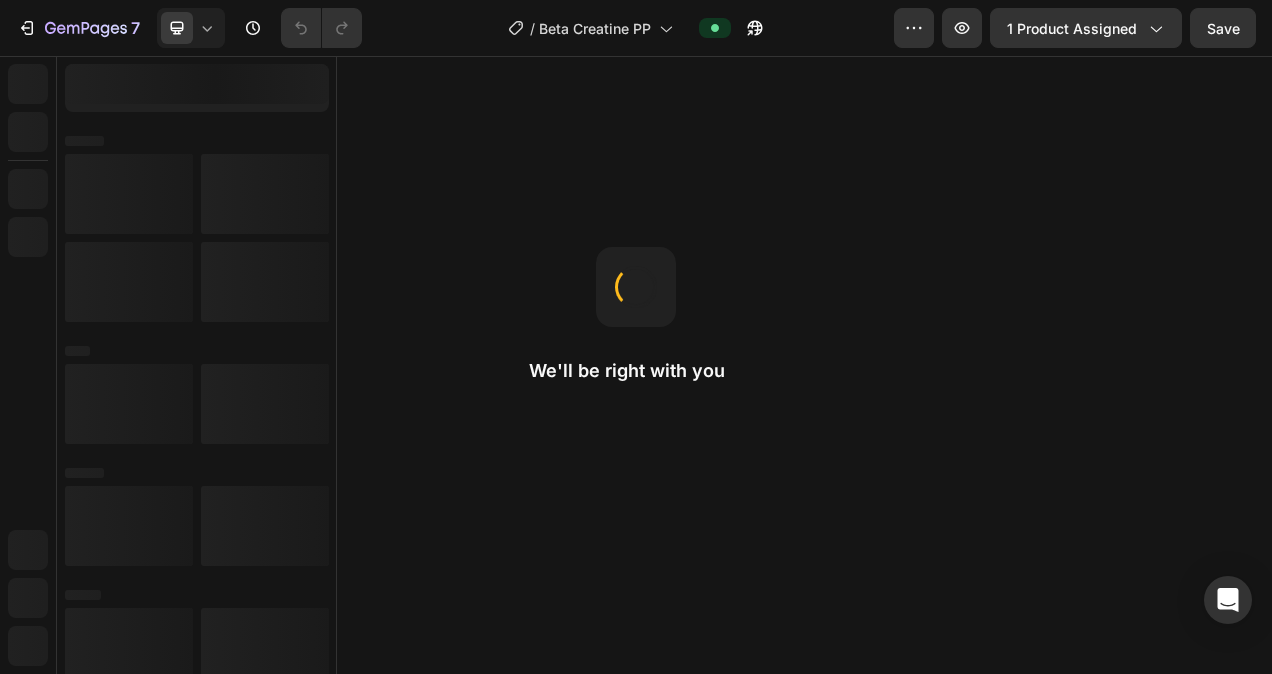 scroll, scrollTop: 0, scrollLeft: 0, axis: both 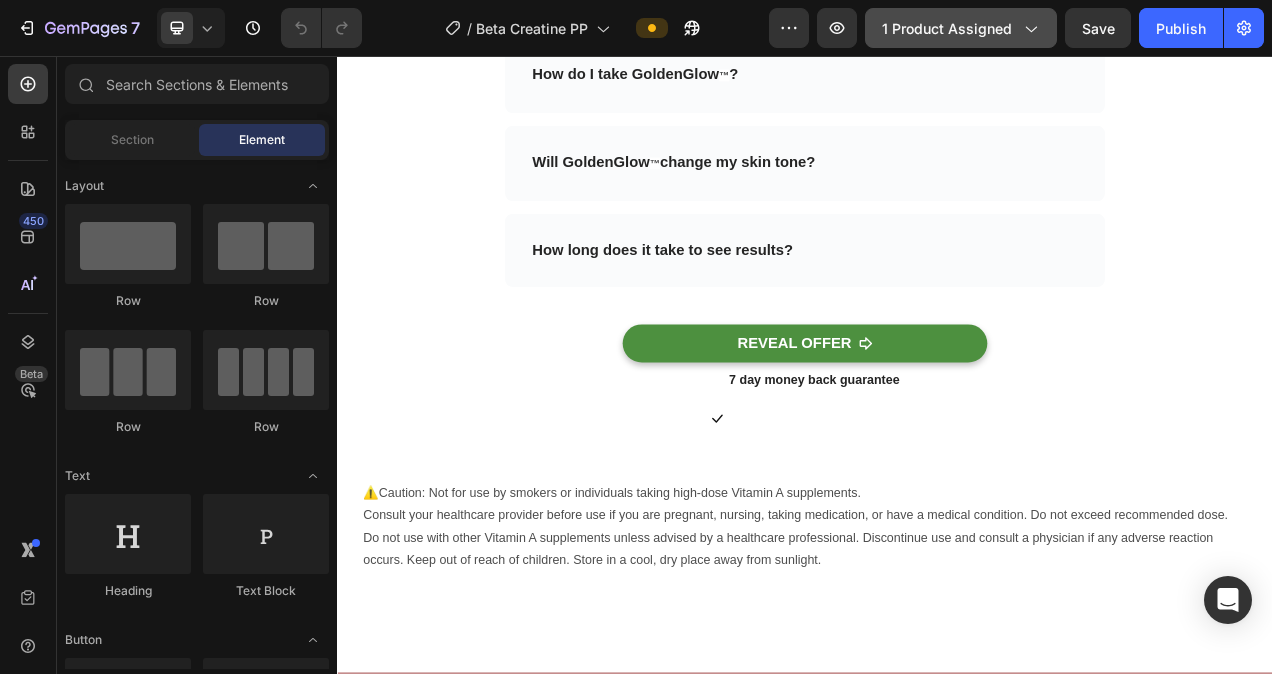 click on "1 product assigned" 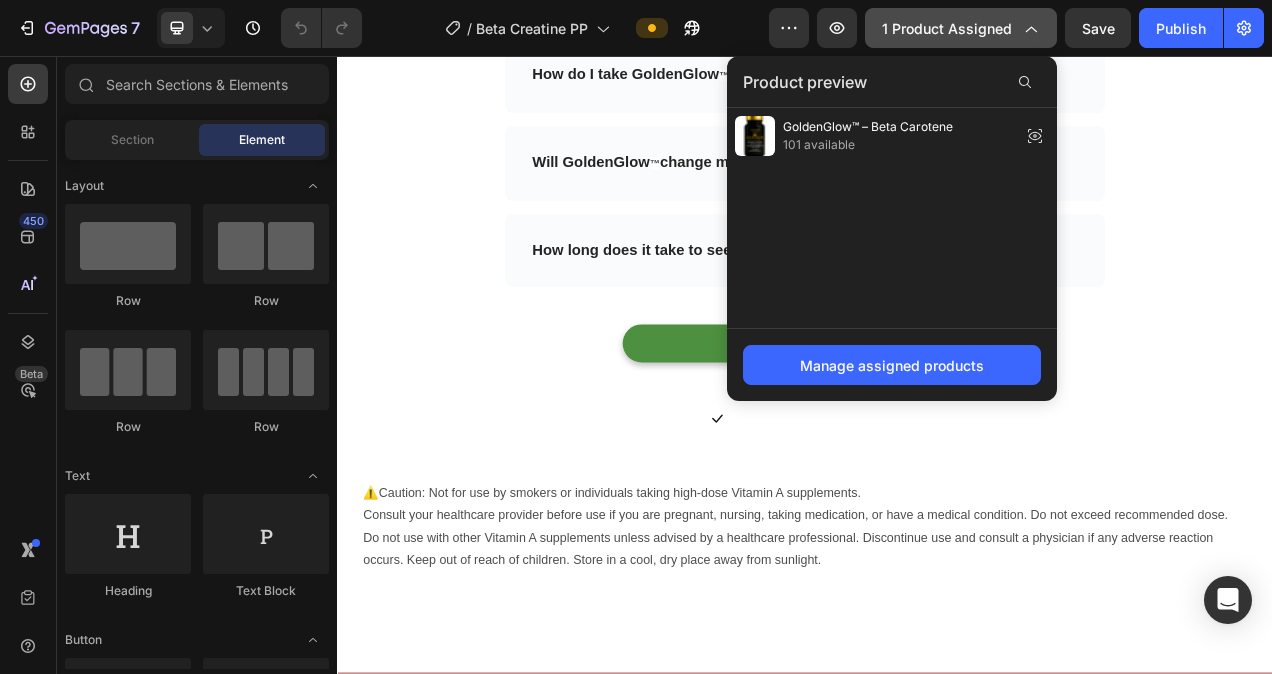 click on "1 product assigned" 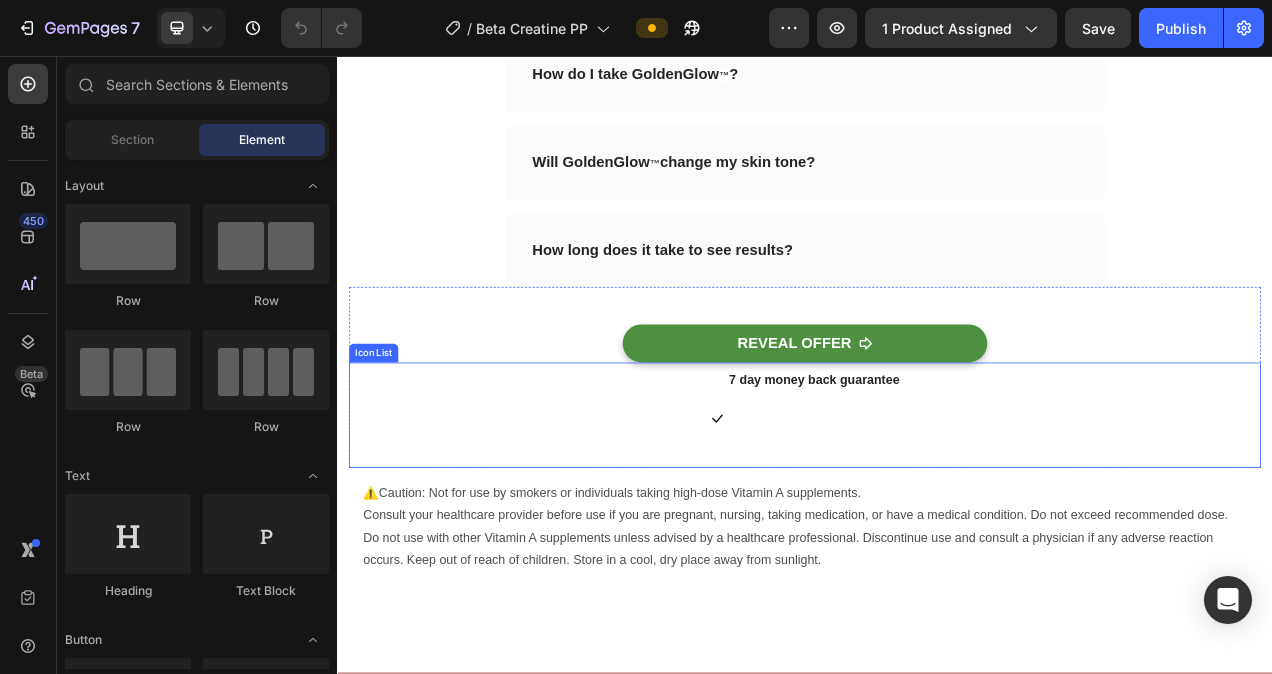 click on "7 day money back guarantee Text block" at bounding box center (949, 521) 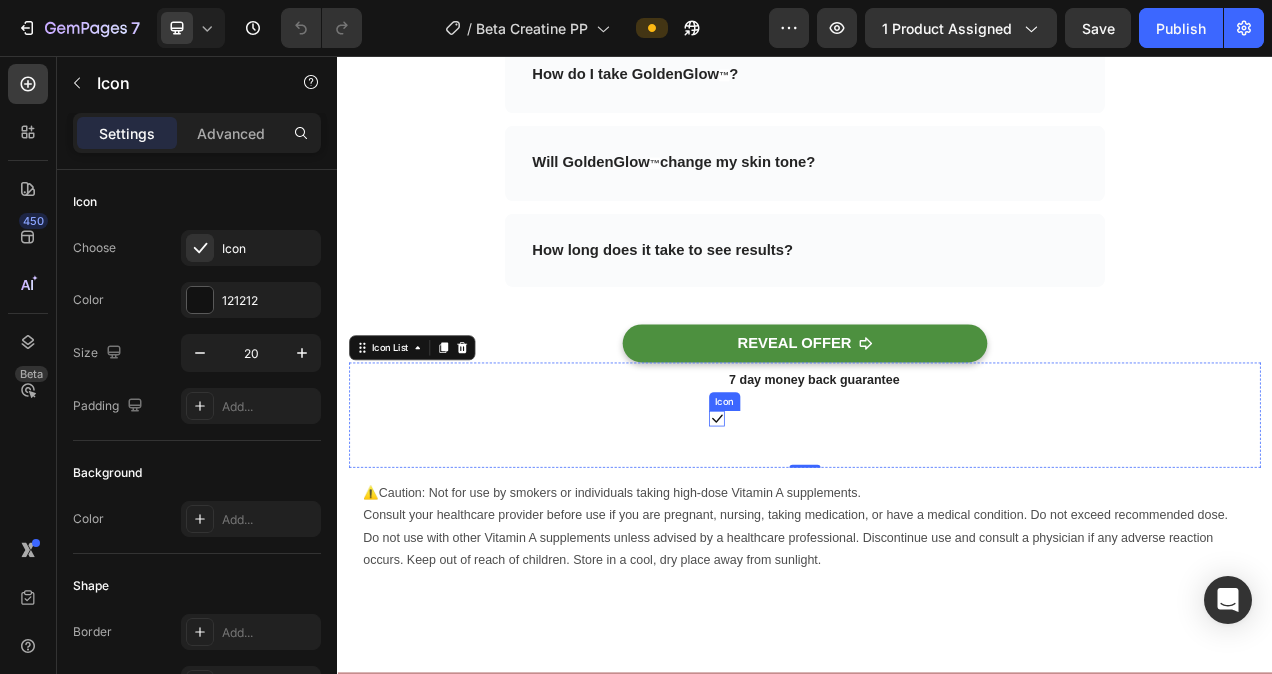 click on "Icon" at bounding box center [824, 522] 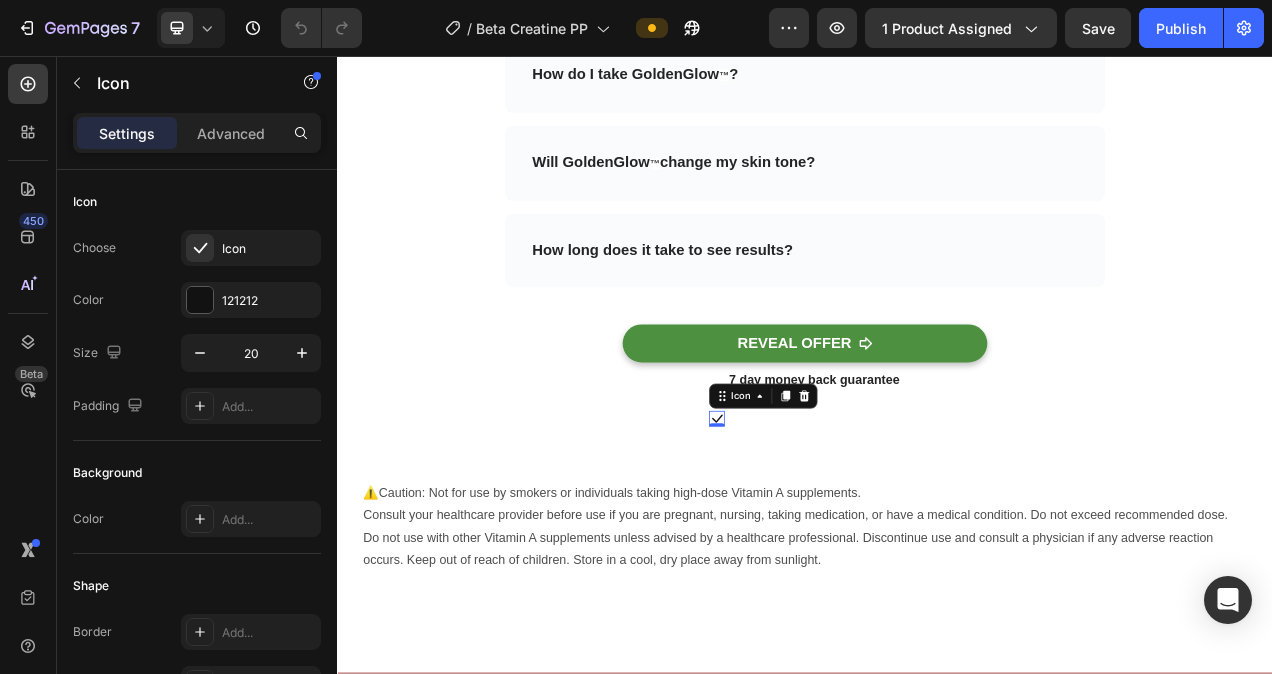 click on "0" at bounding box center (824, 532) 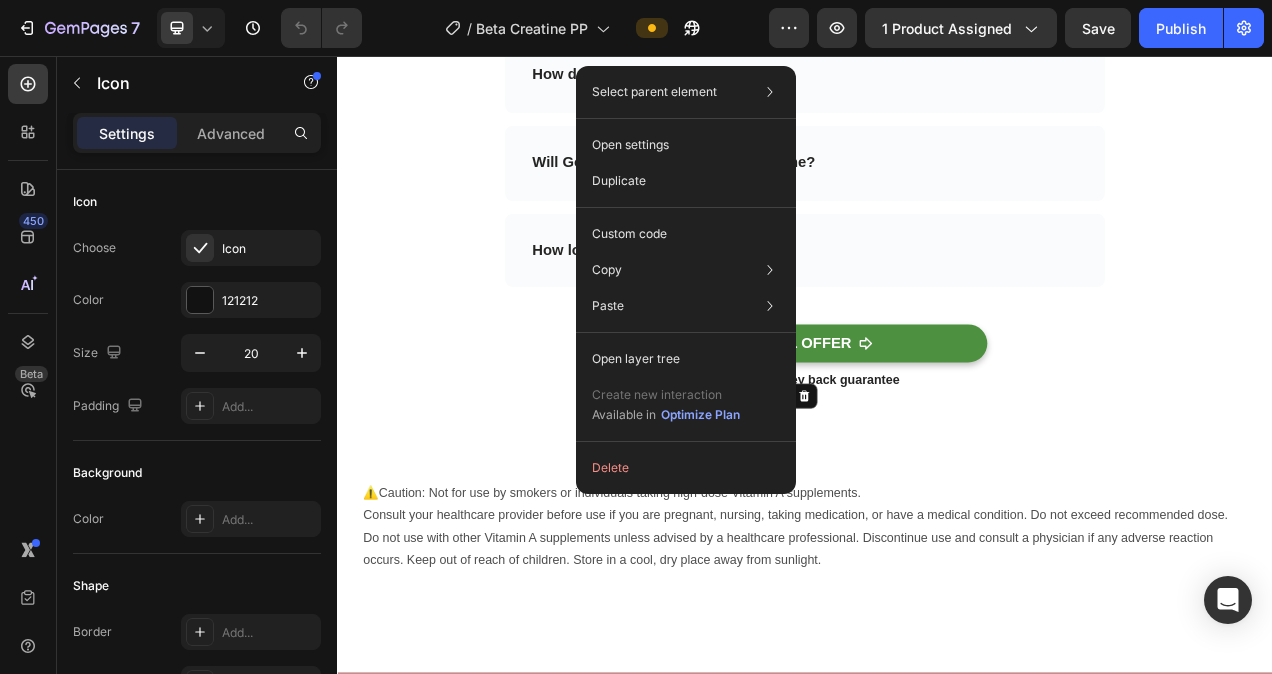 click on "Icon   0 7 day money back guarantee Text block" at bounding box center [937, 521] 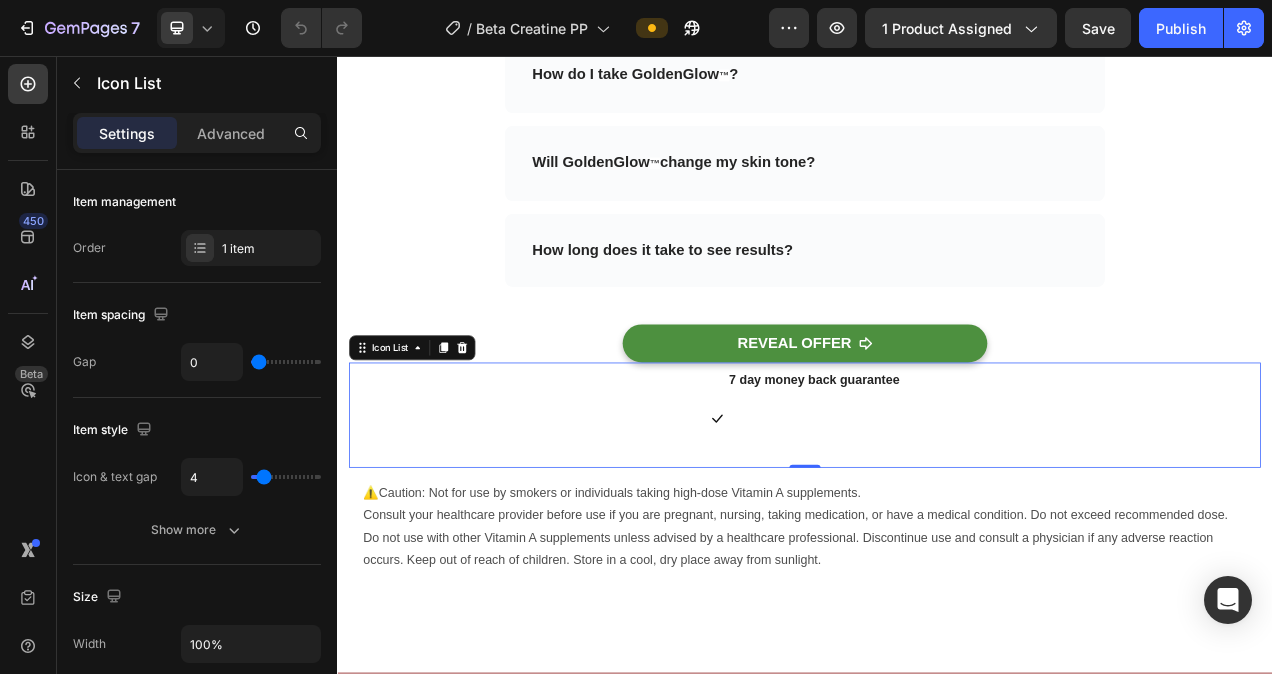 click on "7 day money back guarantee Text block" at bounding box center [949, 521] 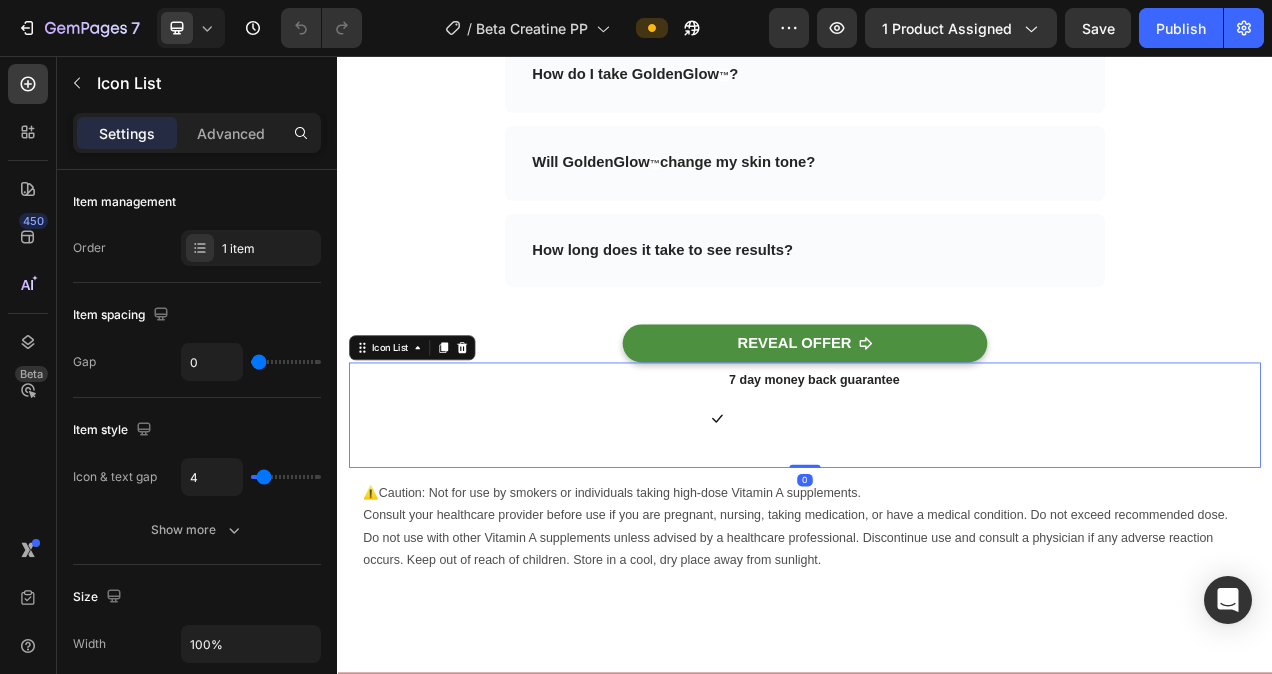 drag, startPoint x: 930, startPoint y: 579, endPoint x: 938, endPoint y: 512, distance: 67.47592 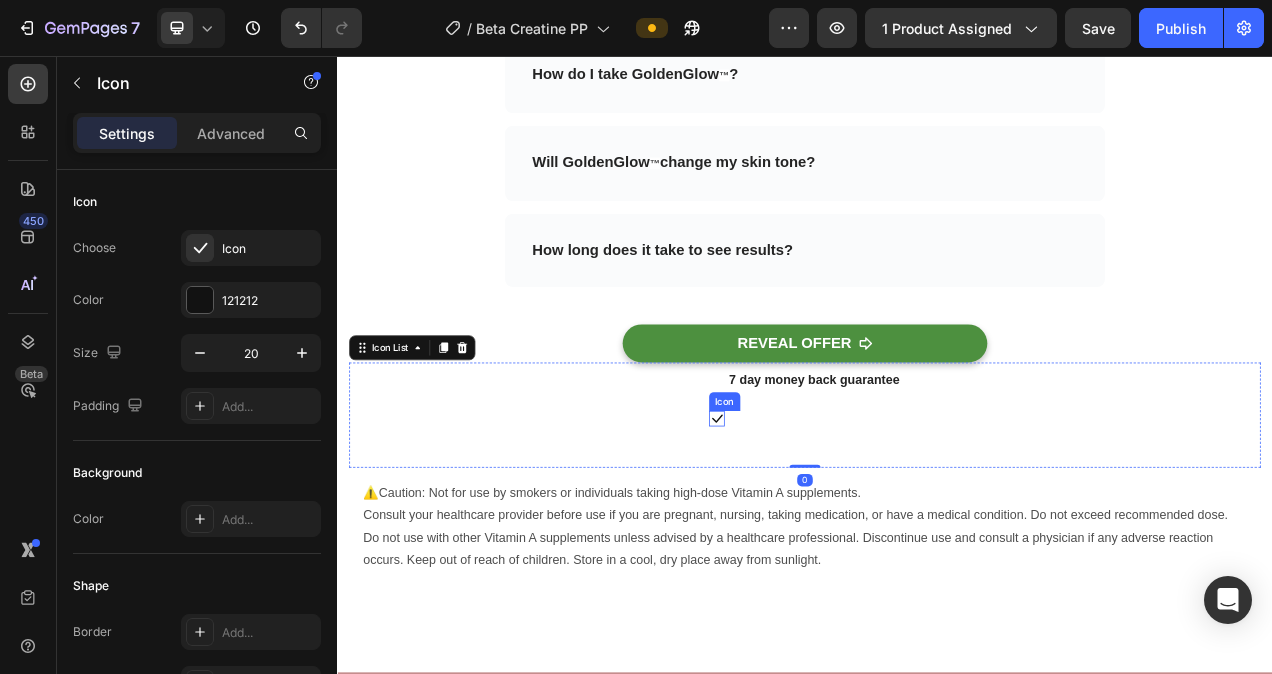 click 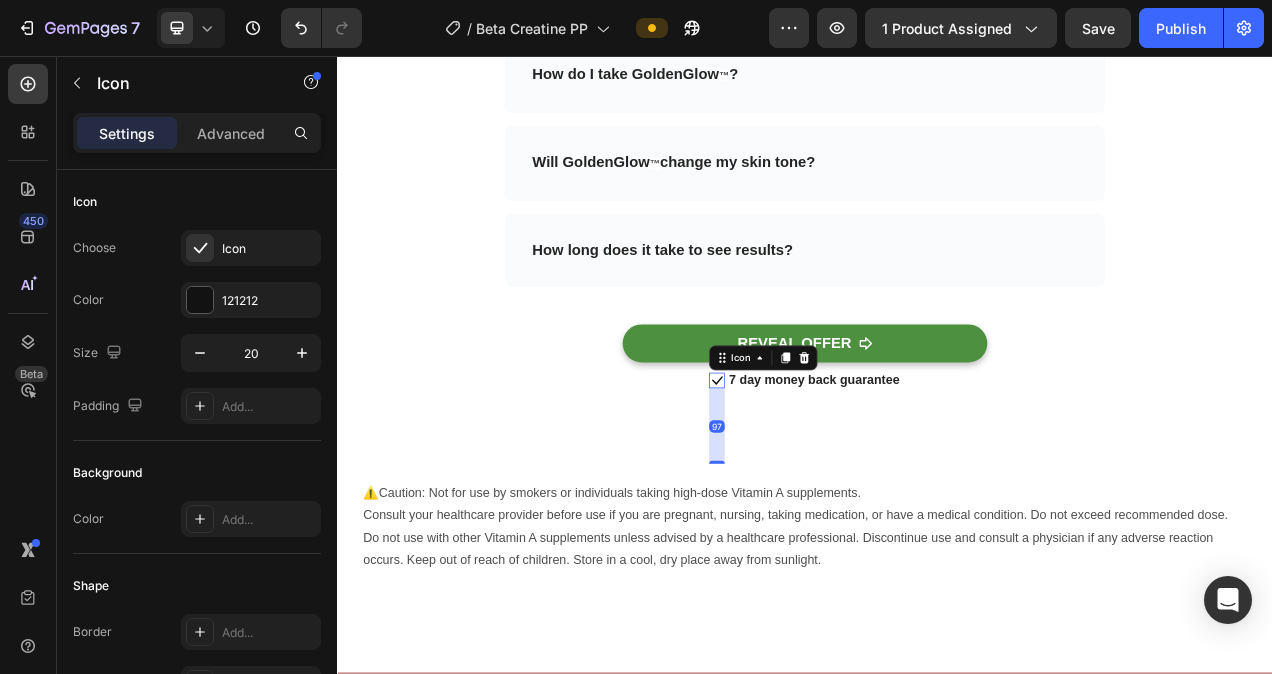 drag, startPoint x: 813, startPoint y: 525, endPoint x: 824, endPoint y: 623, distance: 98.61542 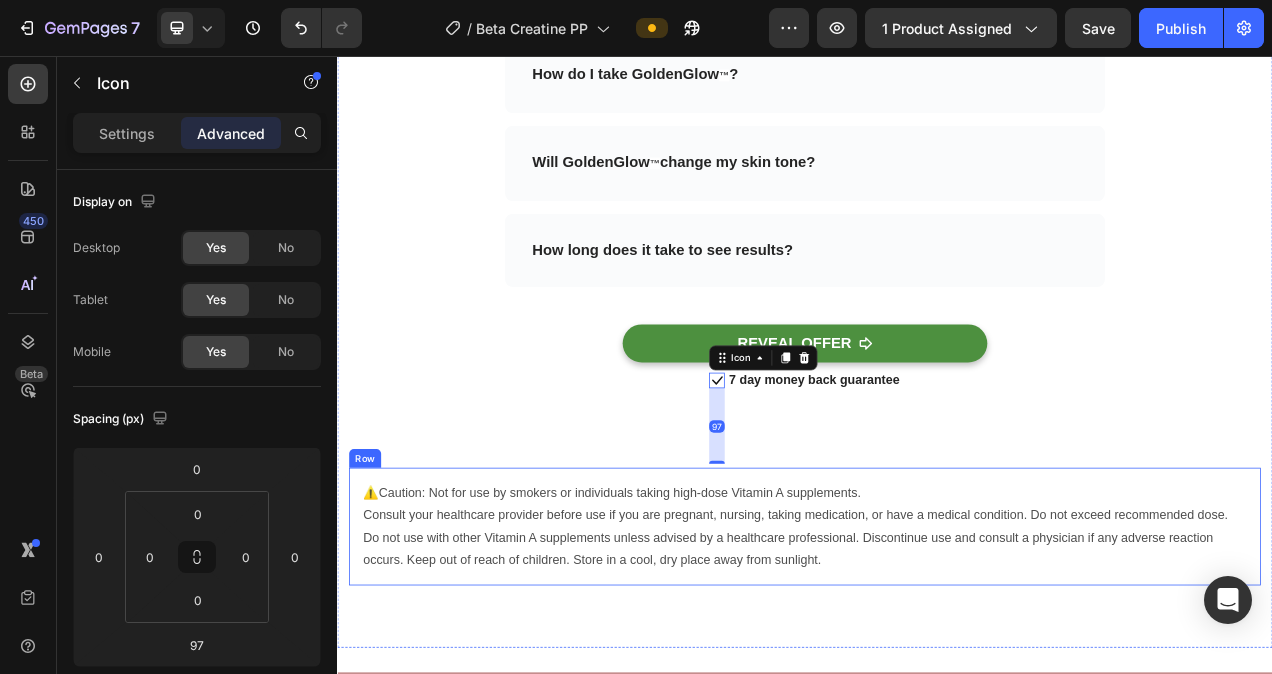 click on "⚠️Caution: Not for use by smokers or individuals taking high-dose Vitamin A supplements. Consult your healthcare provider before use if you are pregnant, nursing, taking medication, or have a medical condition. Do not exceed recommended dose. Do not use with other Vitamin A supplements unless advised by a healthcare professional. Discontinue use and consult a physician if any adverse reaction occurs. Keep out of reach of children. Store in a cool, dry place away from sunlight. Text Block Row" at bounding box center [937, 660] 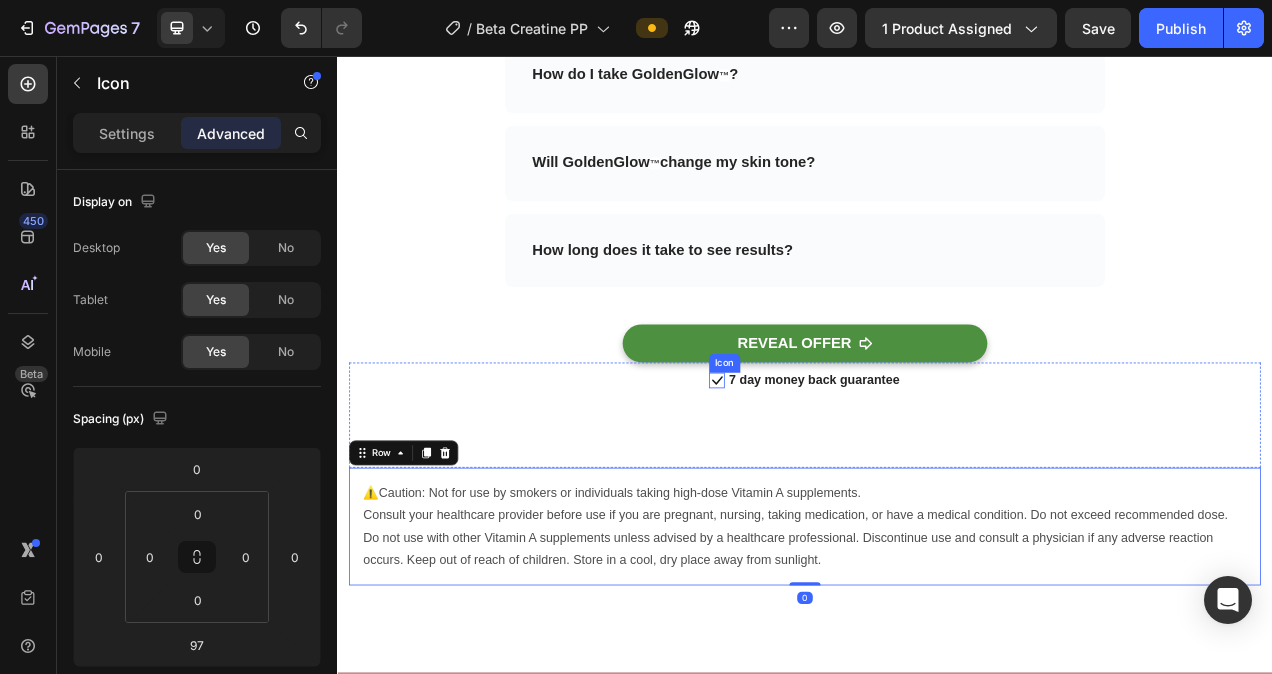 click 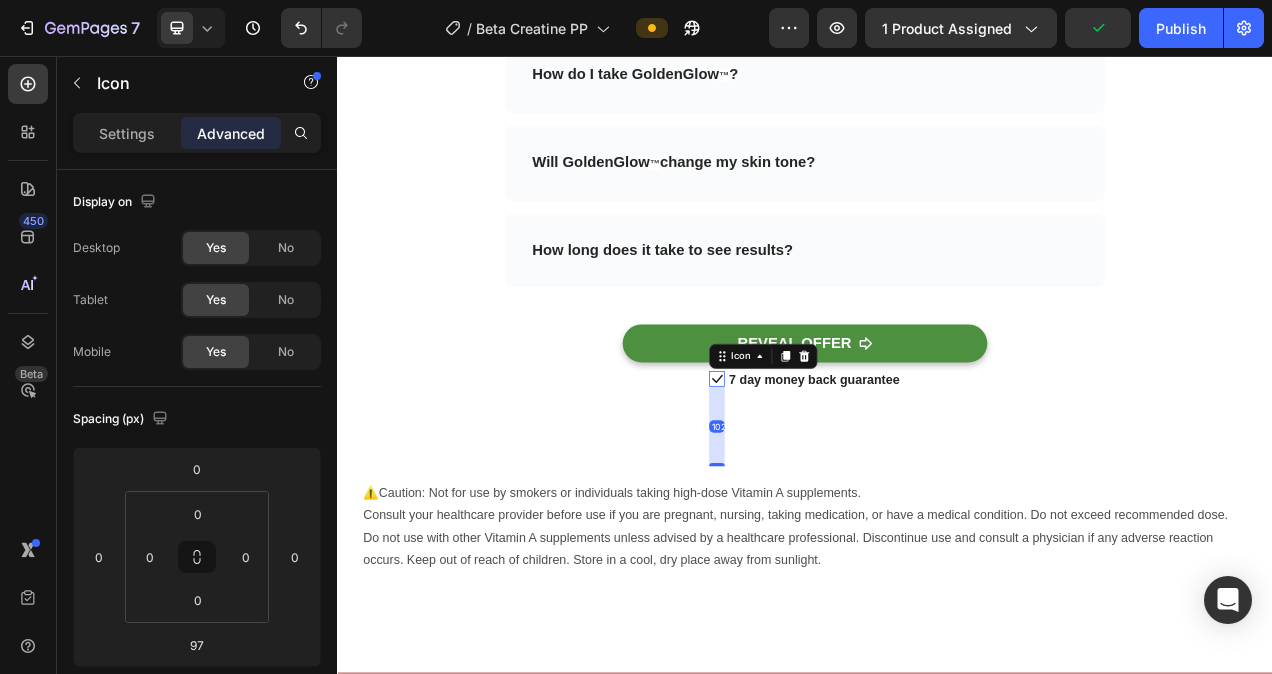 click on "Frequently Asked Questions Heading Need help finding an answer to your question? Ask our customer support at support@example.com Text block Row Row What is GoldenGlow ™ ? GoldenGlow is a premium beta carotene supplement designed to support skin radiance, antioxidant health, and overall wellness. Text block Row How do I take GoldenGlow ™ ? Will GoldenGlow ™  change my skin tone? How long does it take to see results? Accordion
REVEAL OFFER Button                Icon   102 7 day money back guarantee Text block Icon List Row ⚠️Caution: Not for use by smokers or individuals taking high-dose Vitamin A supplements. Consult your healthcare provider before use if you are pregnant, nursing, taking medication, or have a medical condition. Do not exceed recommended dose. Text Block Row" at bounding box center [937, 194] 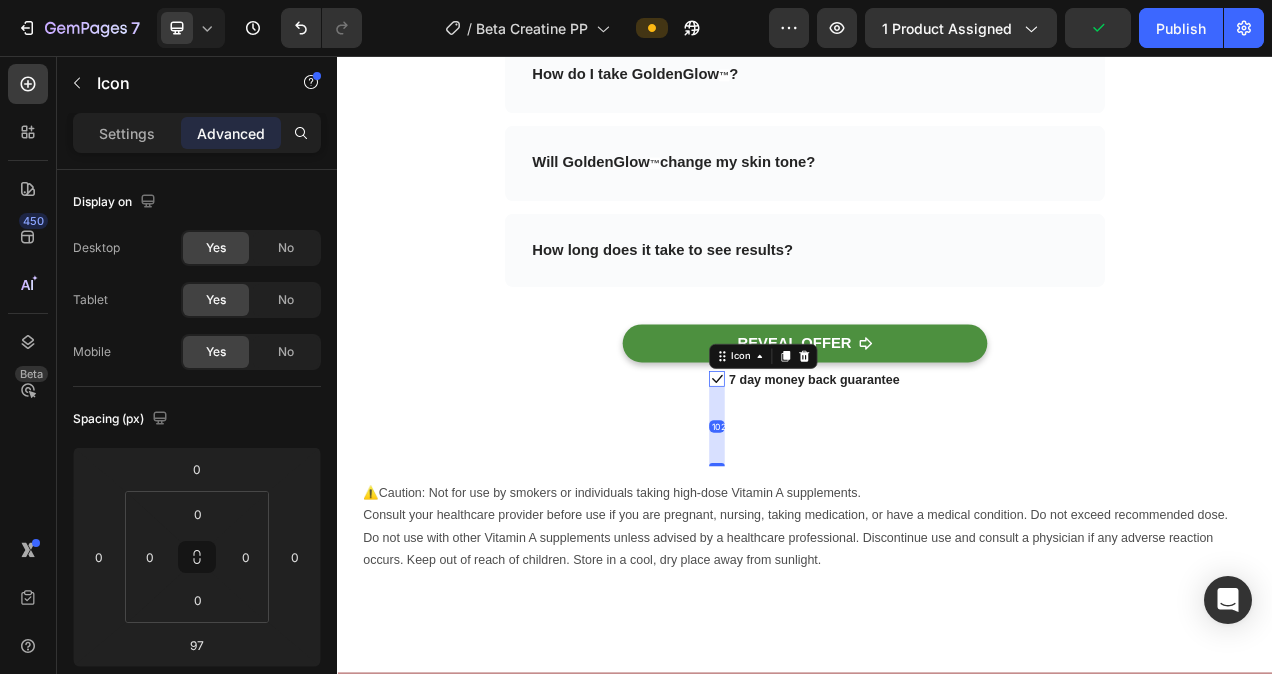 type on "102" 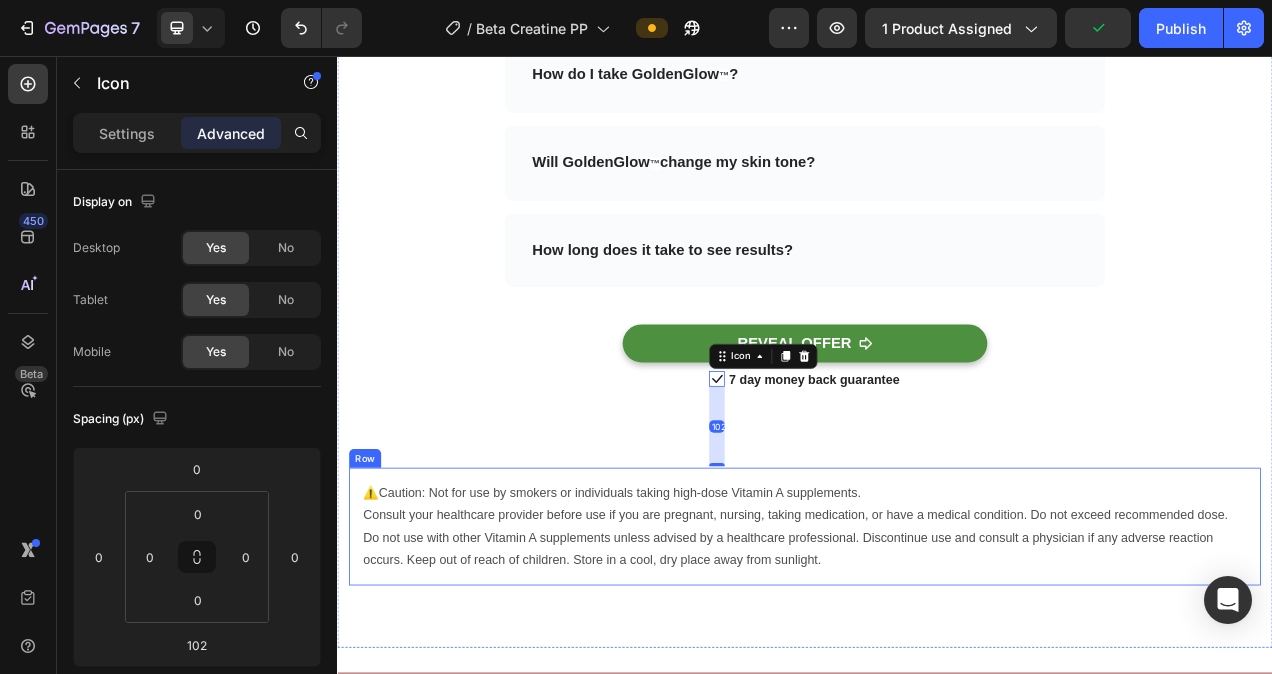 click on "7 day money back guarantee Text block" at bounding box center (949, 521) 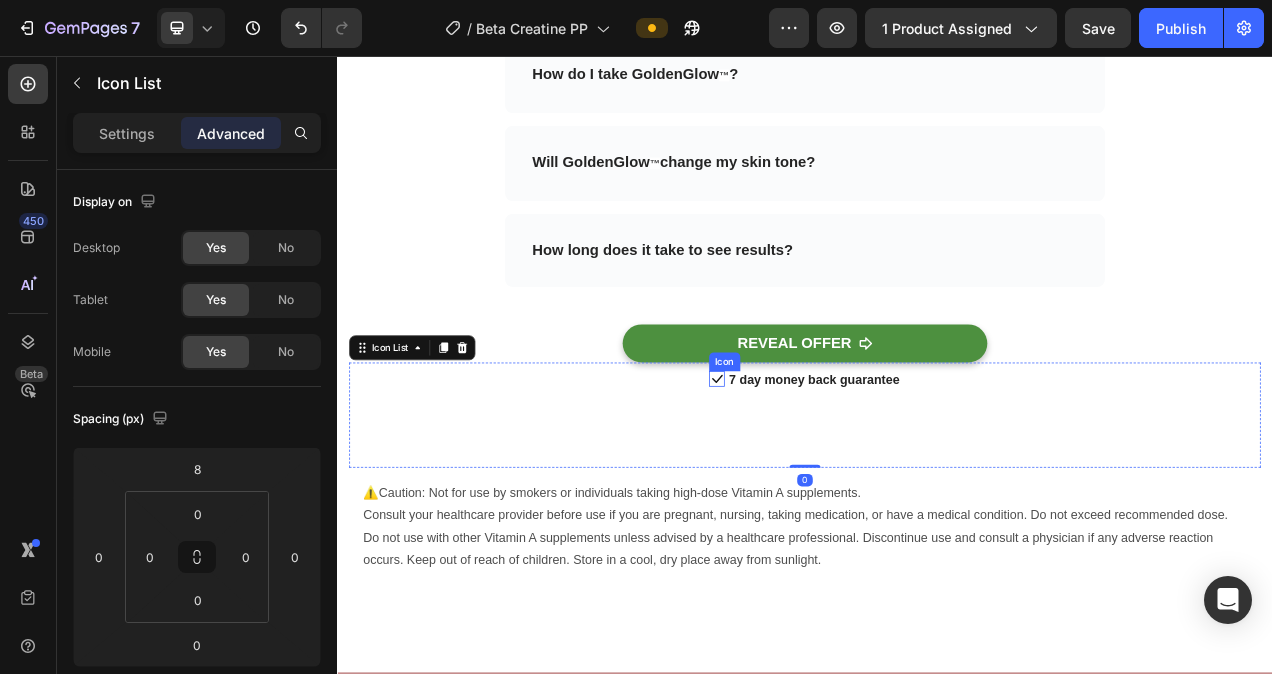 click 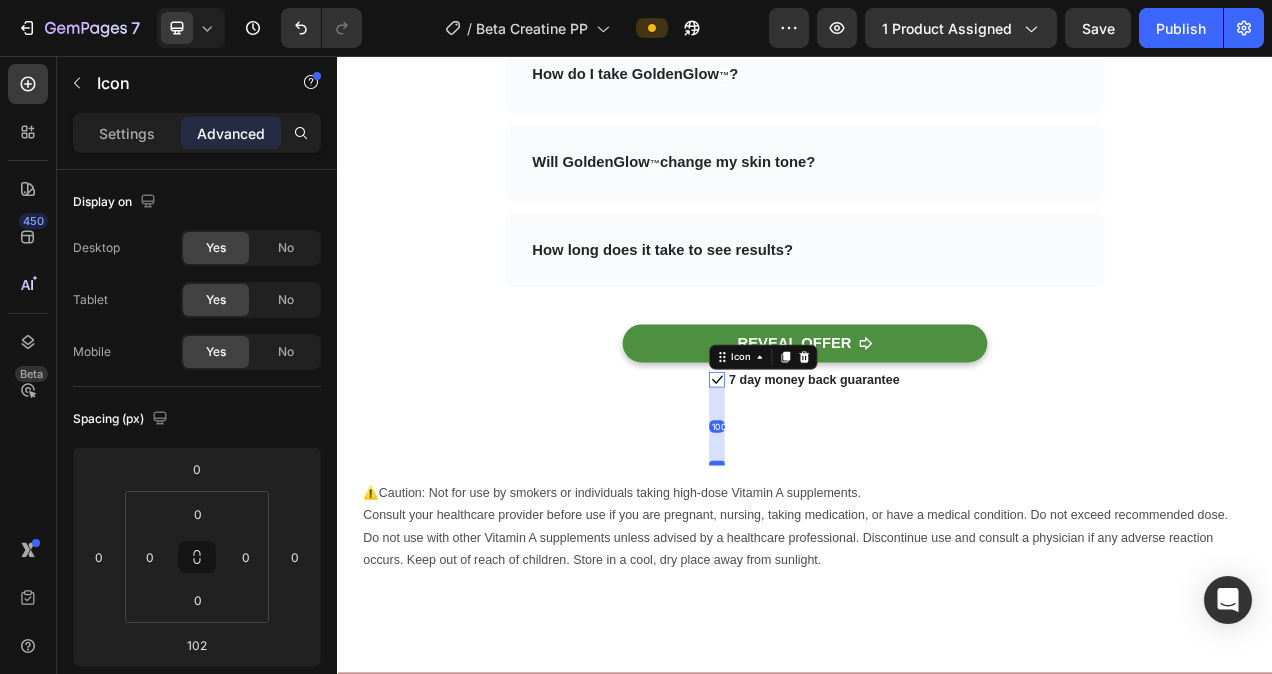 click at bounding box center (824, 579) 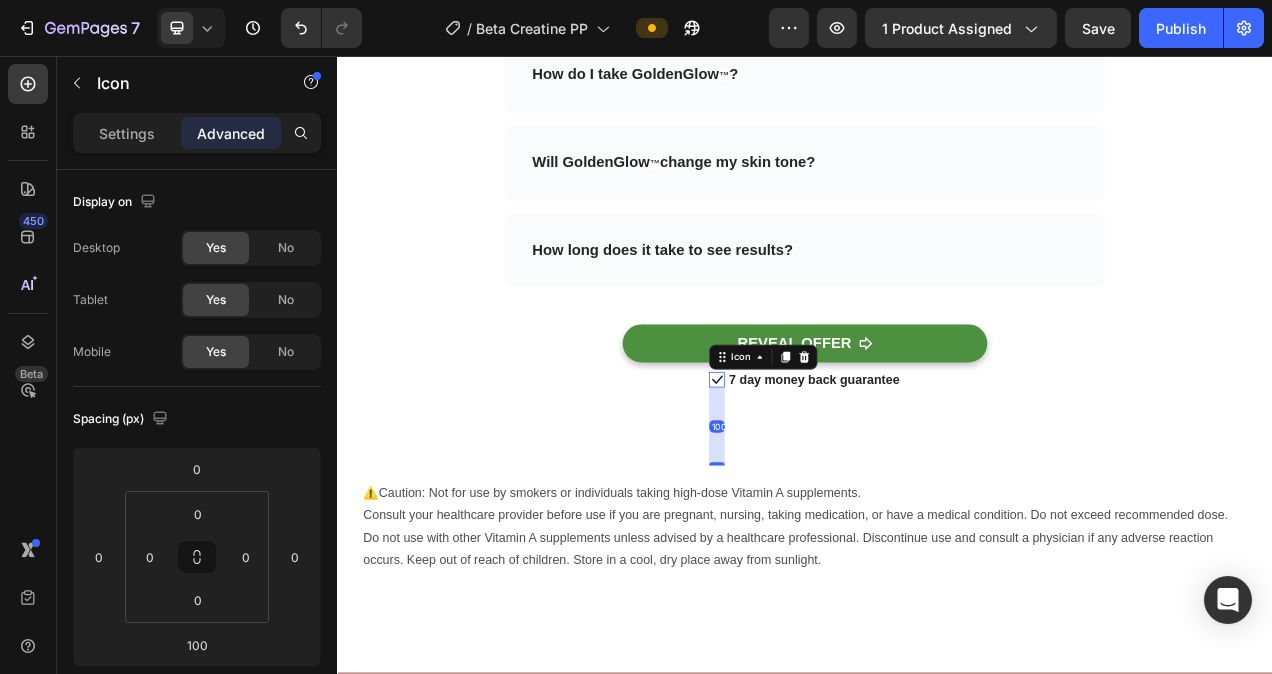 click on "7 day money back guarantee Text block" at bounding box center [949, 521] 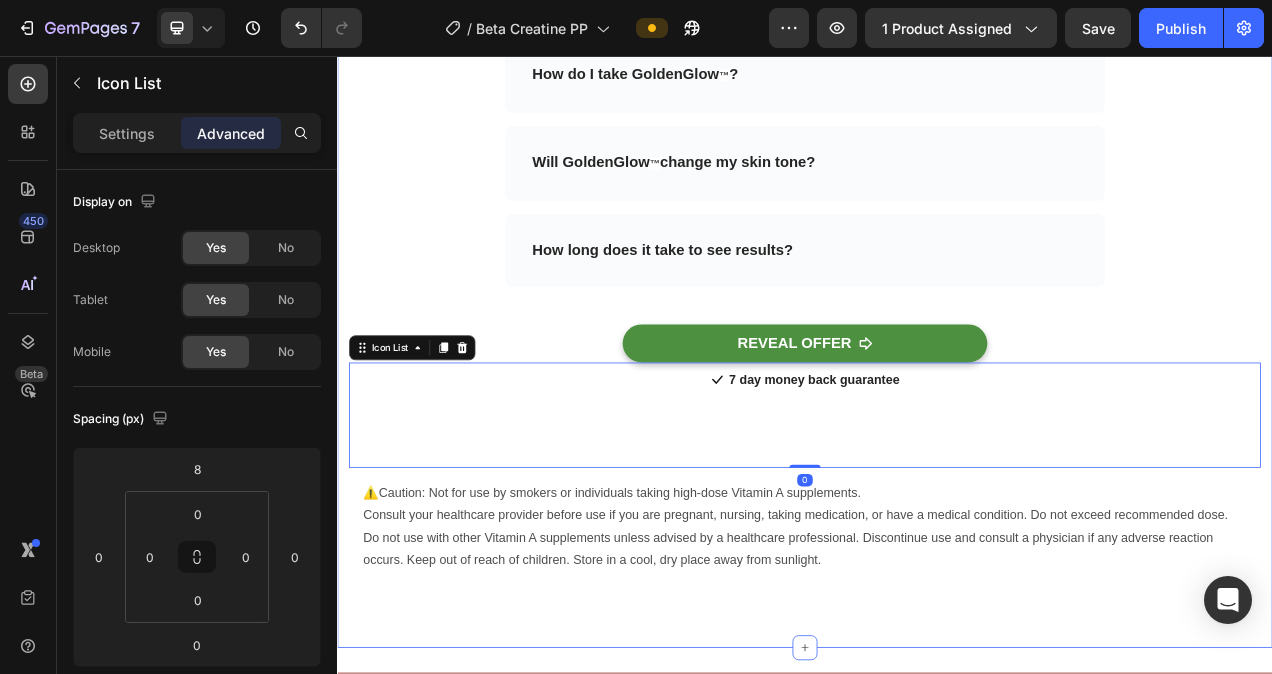 click on "Frequently Asked Questions Heading Need help finding an answer to your question? Ask our customer support at support@example.com Text block Row Row What is GoldenGlow ™ ? GoldenGlow is a premium beta carotene supplement designed to support skin radiance, antioxidant health, and overall wellness. Text block Row How do I take GoldenGlow ™ ? Will GoldenGlow ™  change my skin tone? How long does it take to see results? Accordion
REVEAL OFFER Button                Icon 7 day money back guarantee Text block Icon List   0 Row ⚠️Caution: Not for use by smokers or individuals taking high-dose Vitamin A supplements. Consult your healthcare provider before use if you are pregnant, nursing, taking medication, or have a medical condition. Do not exceed recommended dose. Text Block Row" at bounding box center [937, 194] 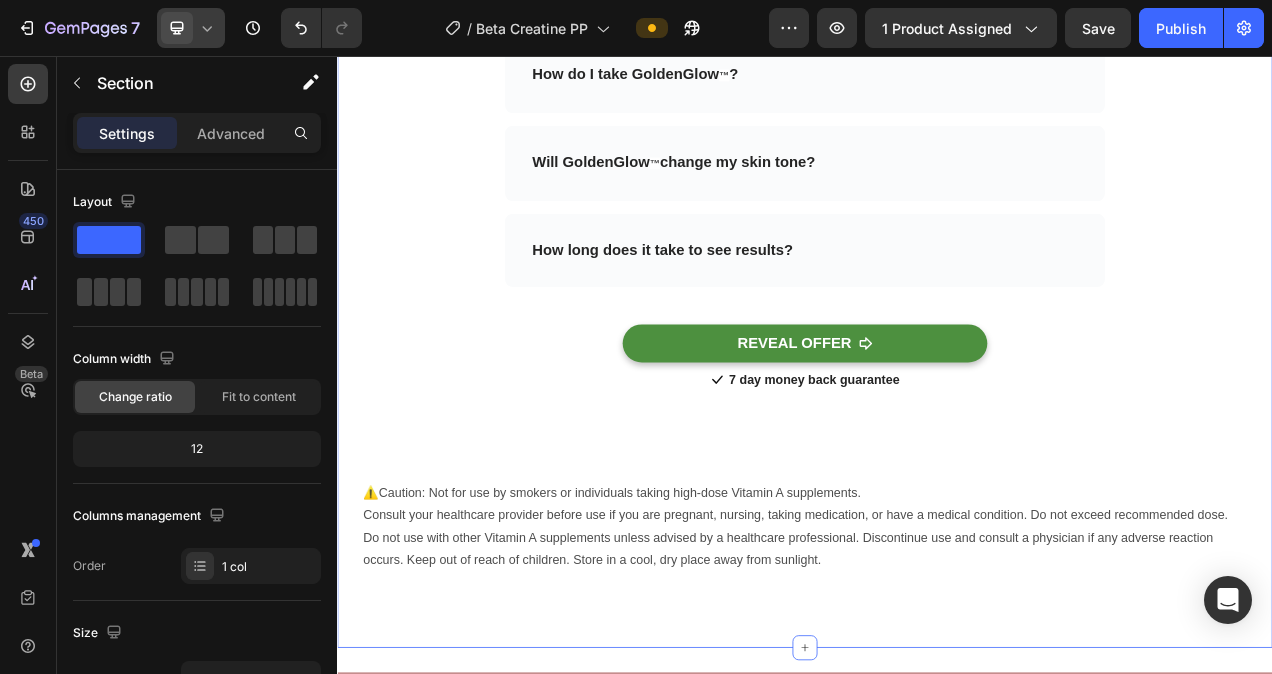 click at bounding box center [177, 28] 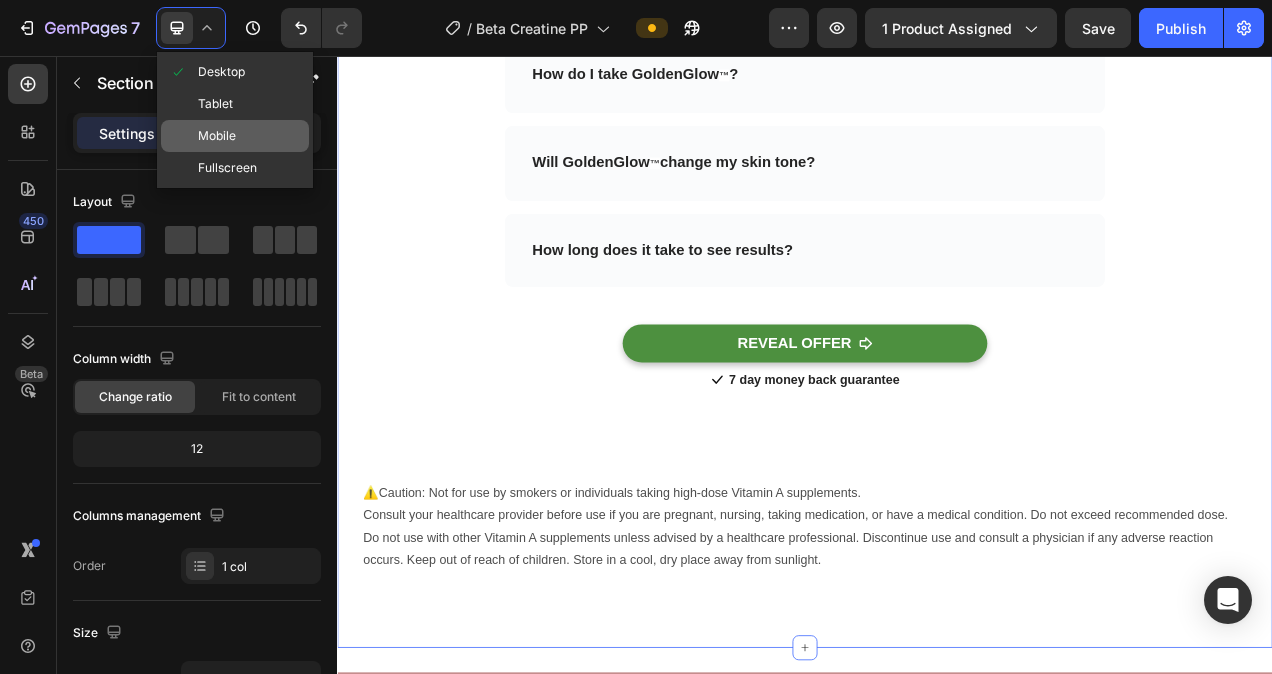 click on "Mobile" 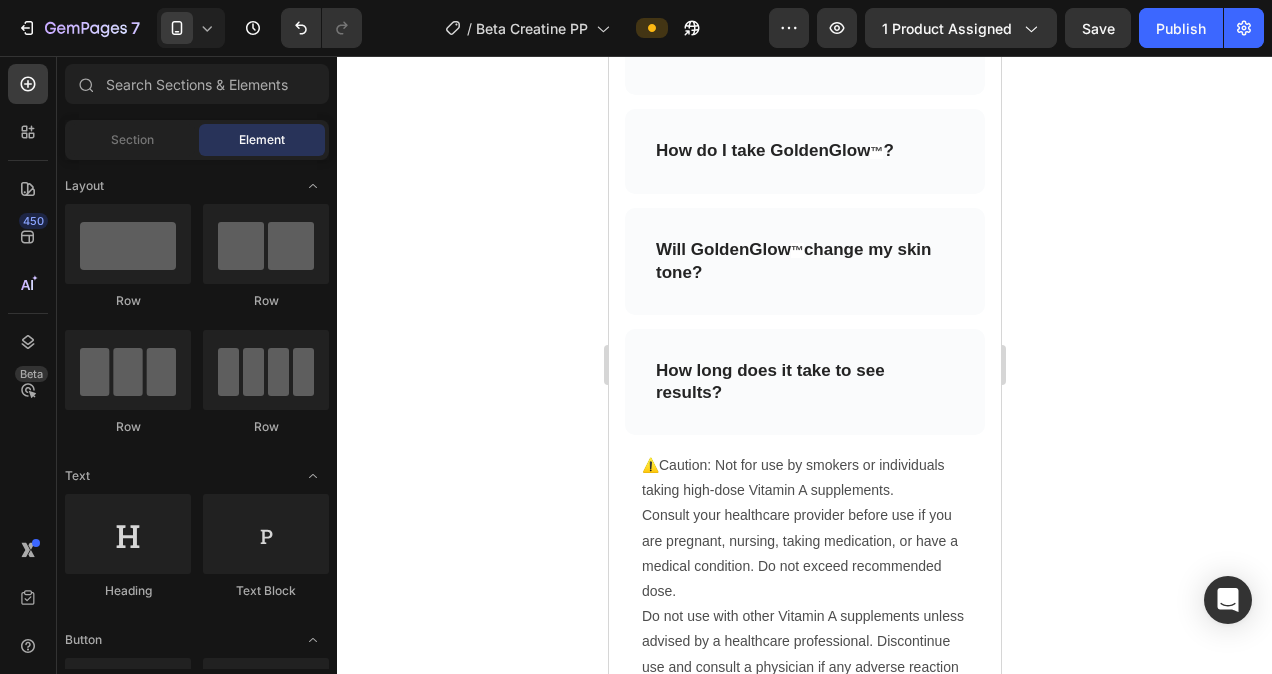 scroll, scrollTop: 8120, scrollLeft: 0, axis: vertical 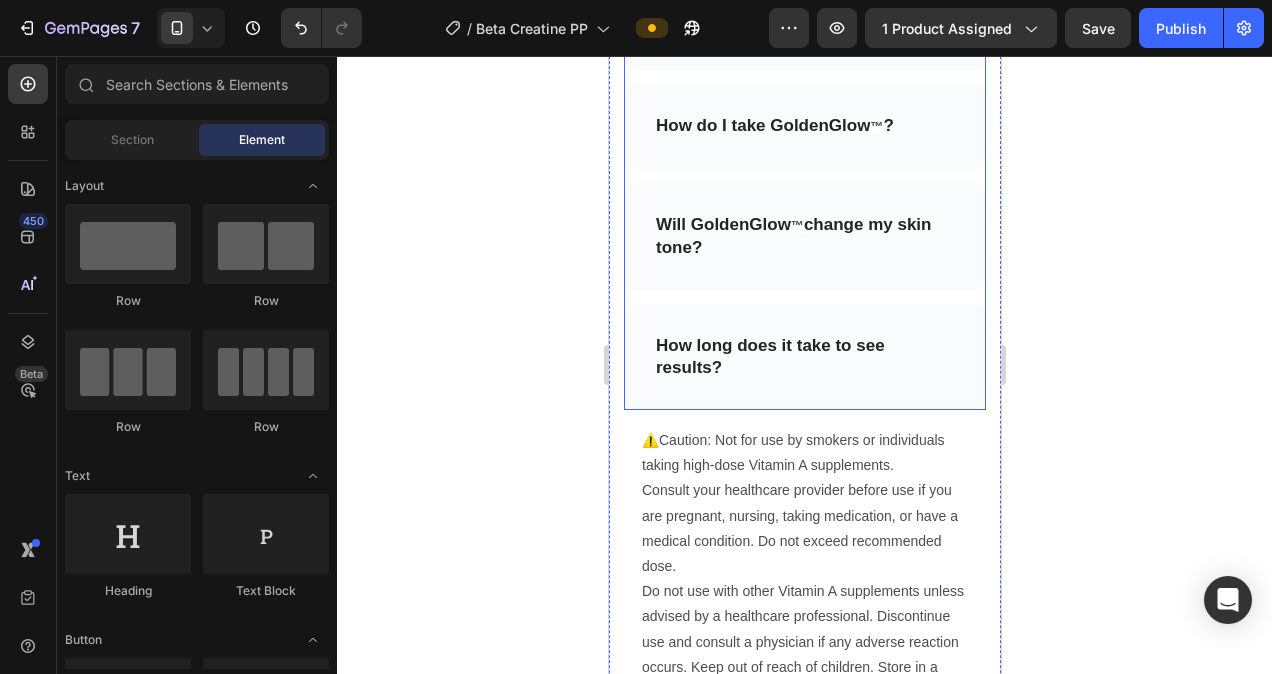 click on "How long does it take to see results?" at bounding box center [804, 357] 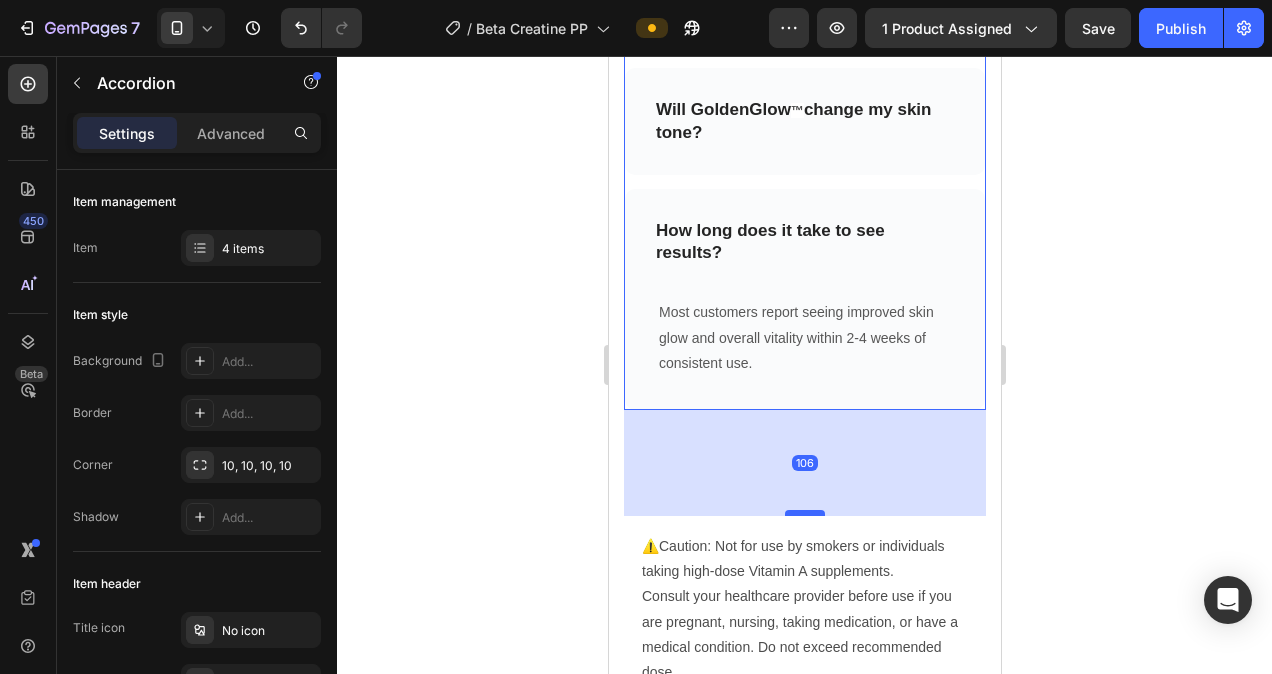 drag, startPoint x: 788, startPoint y: 403, endPoint x: 808, endPoint y: 510, distance: 108.85311 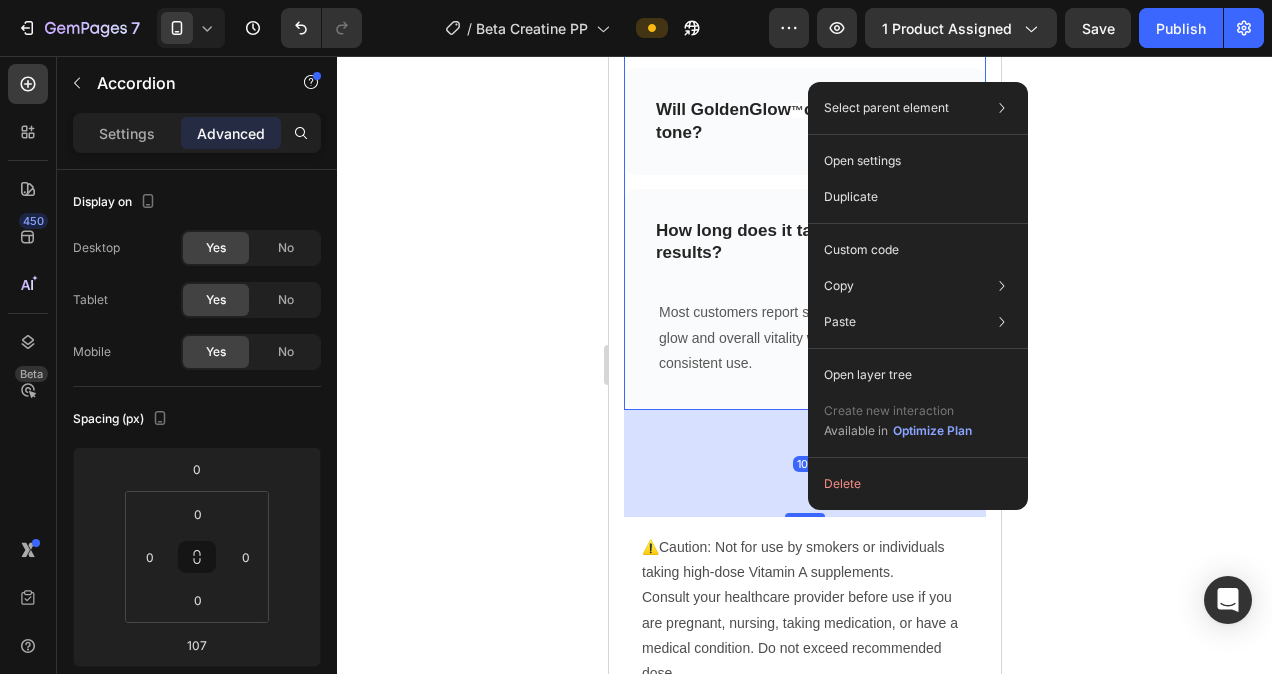 click 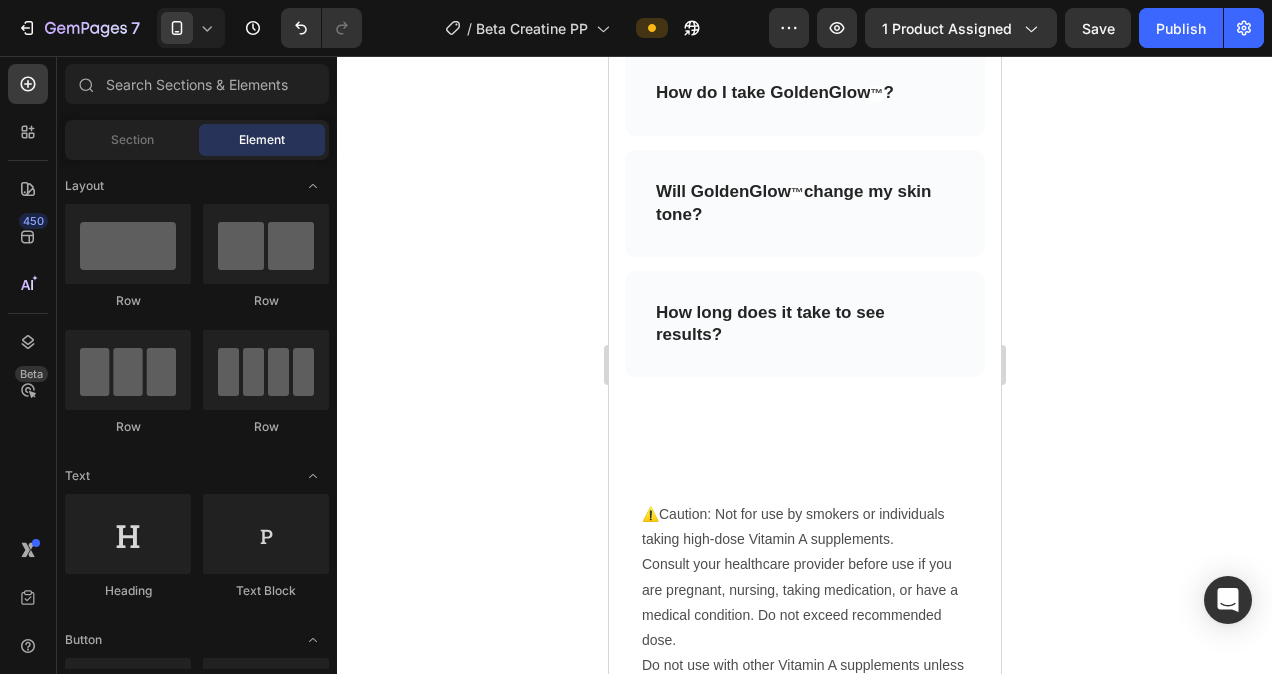 scroll, scrollTop: 7991, scrollLeft: 0, axis: vertical 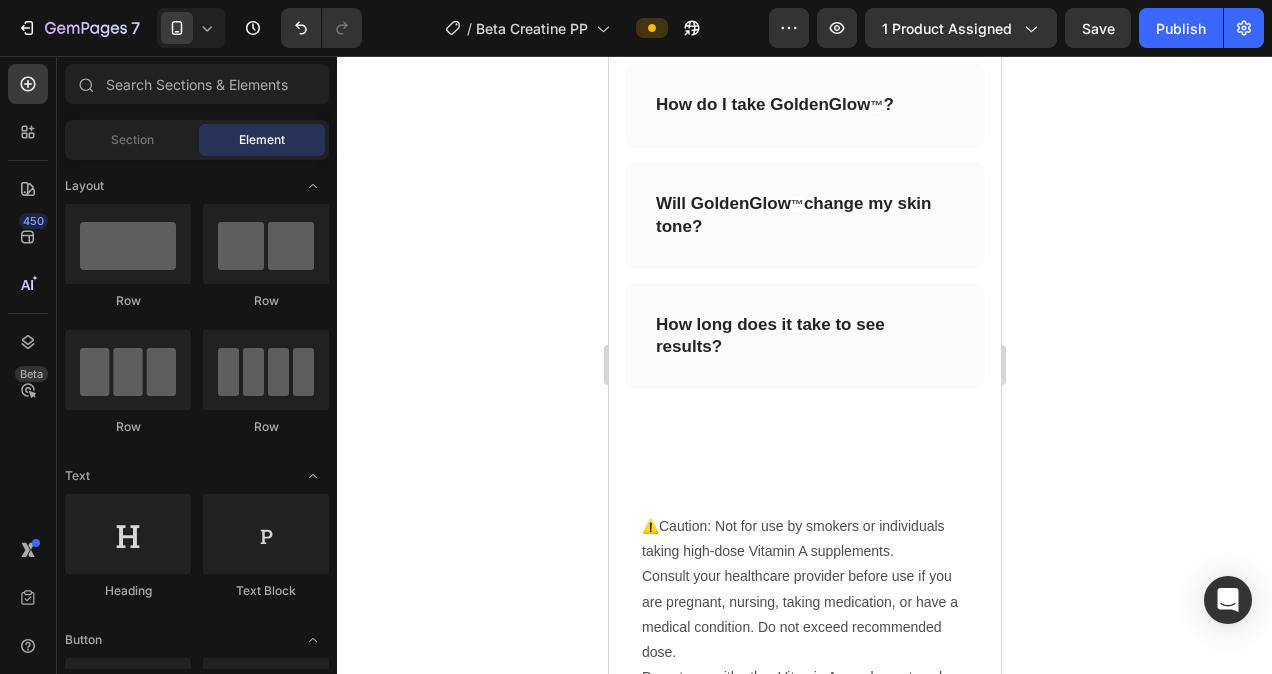 drag, startPoint x: 384, startPoint y: 477, endPoint x: 1038, endPoint y: 590, distance: 663.6904 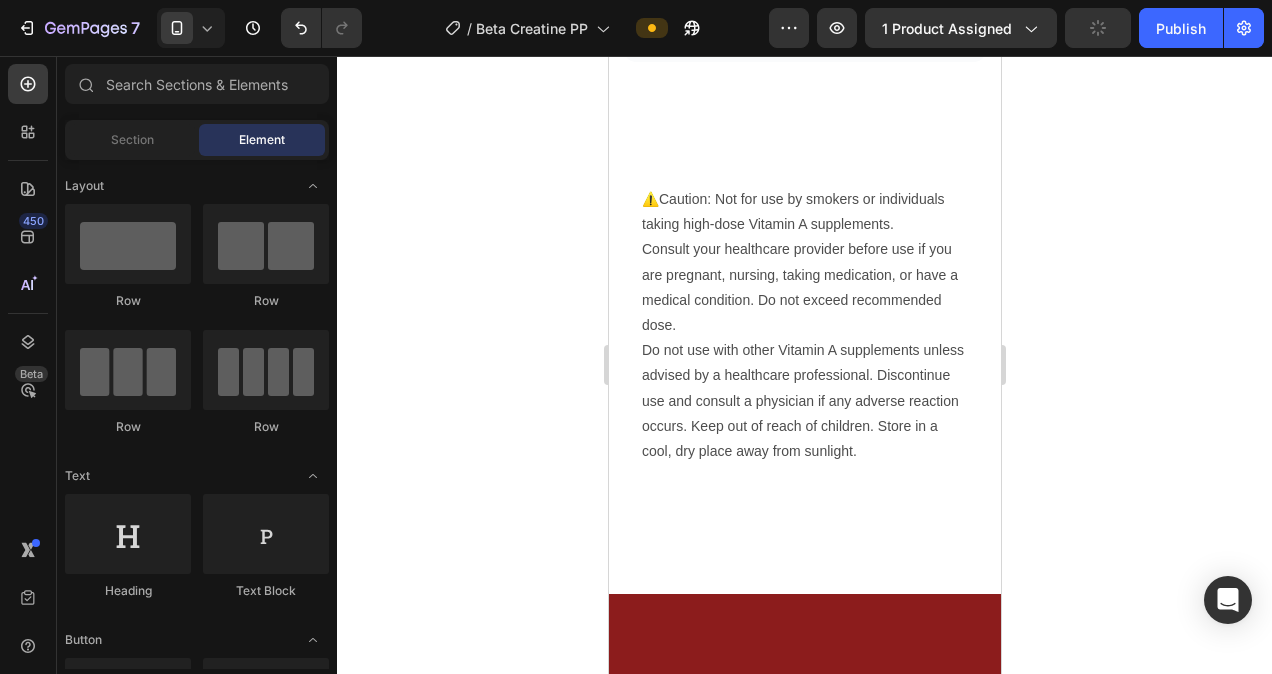scroll, scrollTop: 8355, scrollLeft: 0, axis: vertical 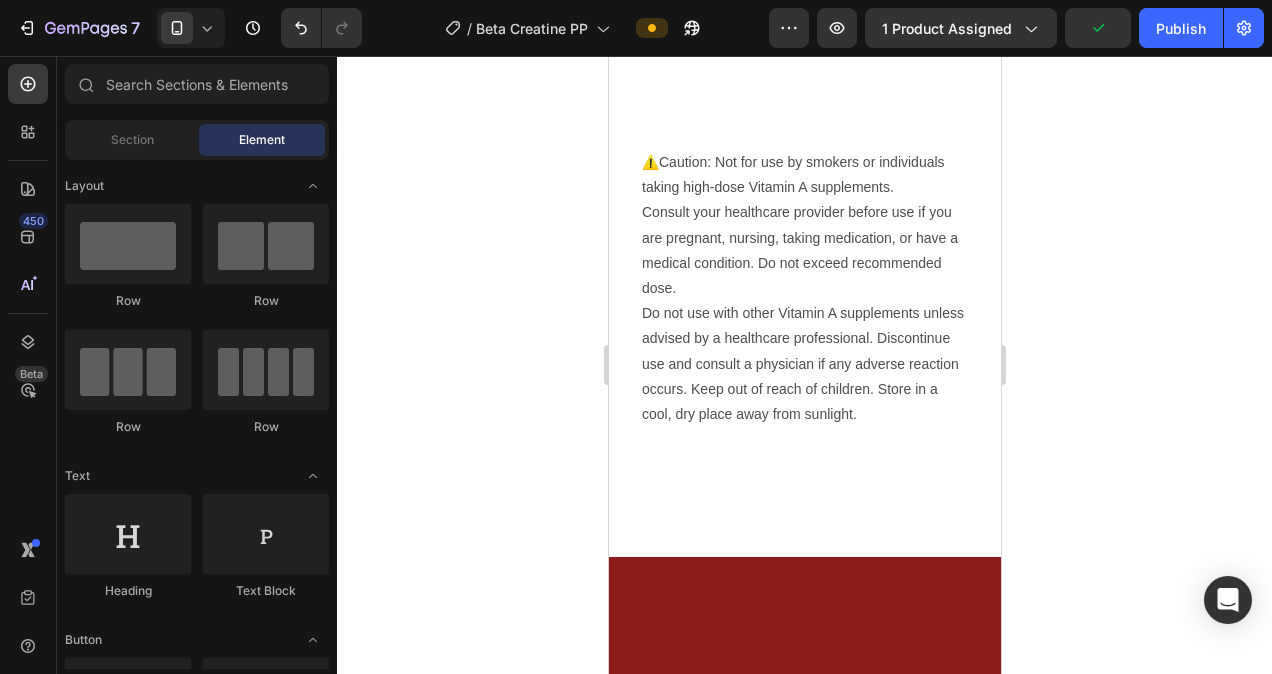 drag, startPoint x: 996, startPoint y: 543, endPoint x: 1609, endPoint y: 619, distance: 617.6933 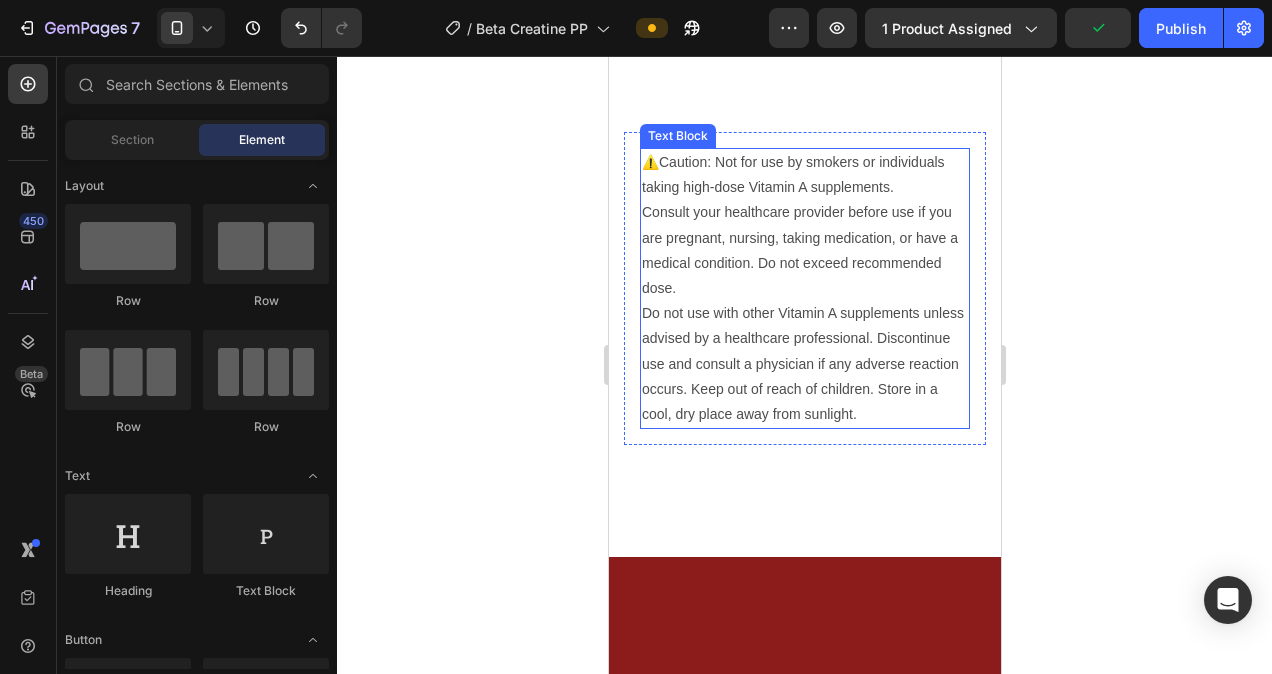 click on "Do not use with other Vitamin A supplements unless advised by a healthcare professional. Discontinue use and consult a physician if any adverse reaction occurs. Keep out of reach of children. Store in a cool, dry place away from sunlight." at bounding box center [804, 364] 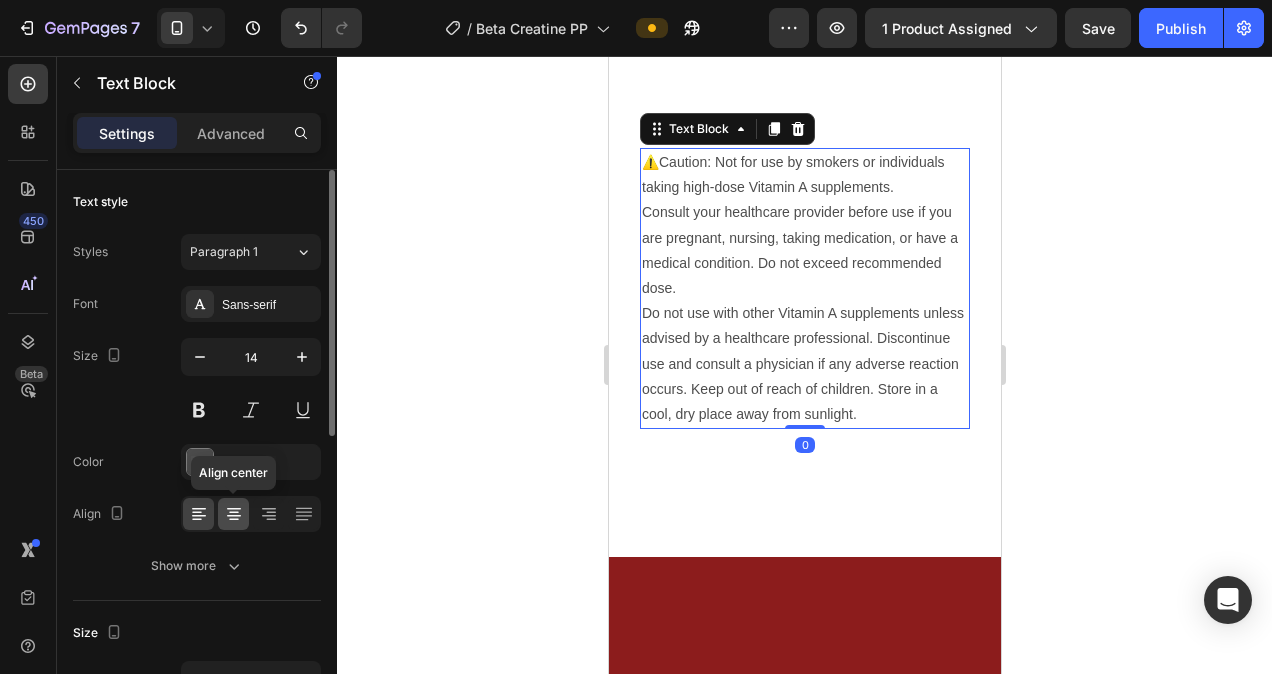 click 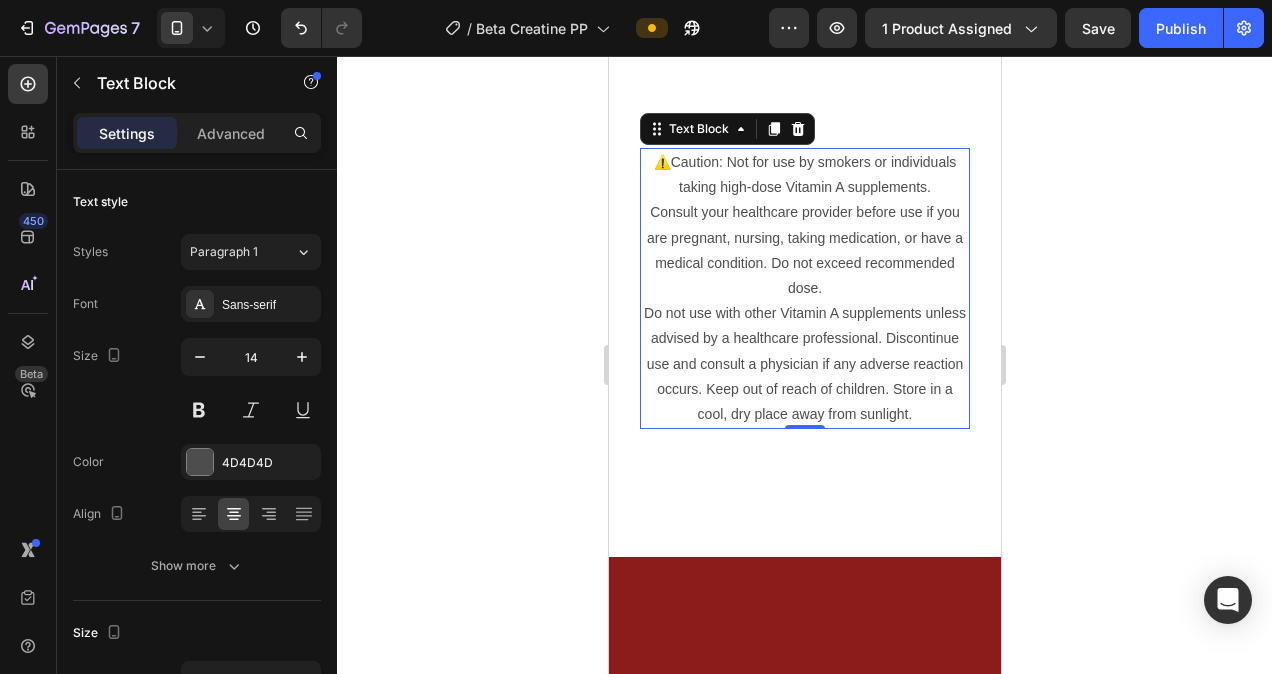 click 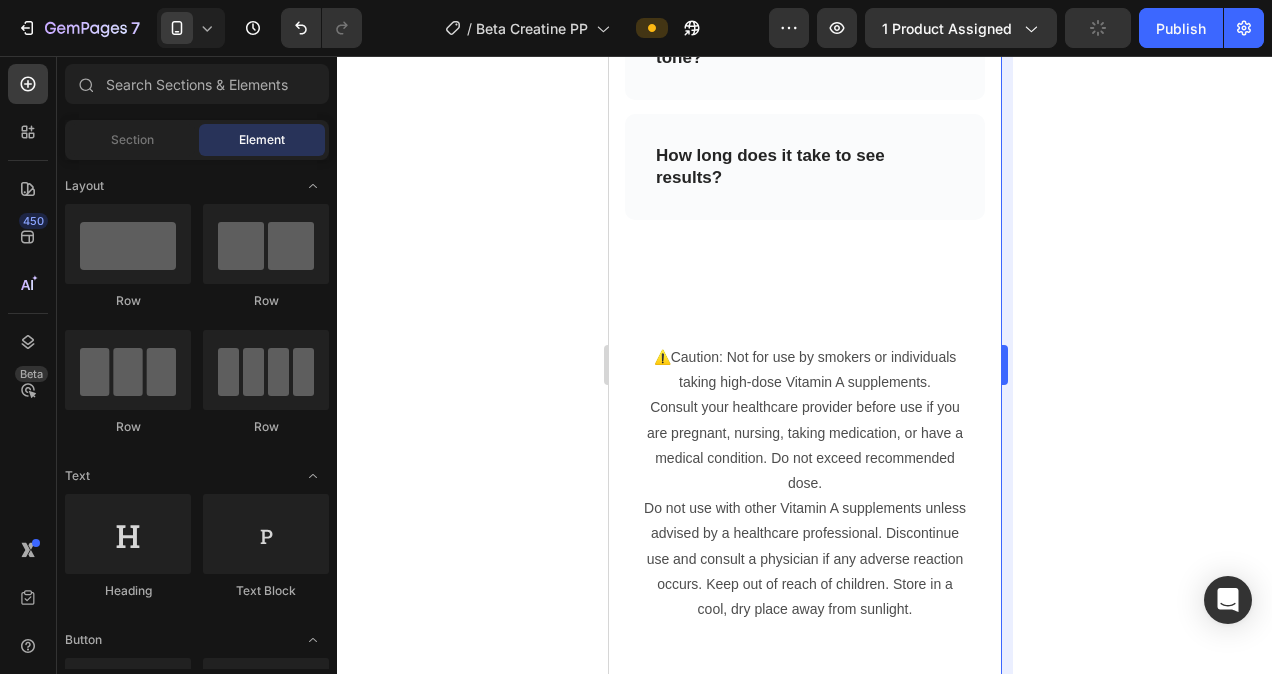 scroll, scrollTop: 8064, scrollLeft: 0, axis: vertical 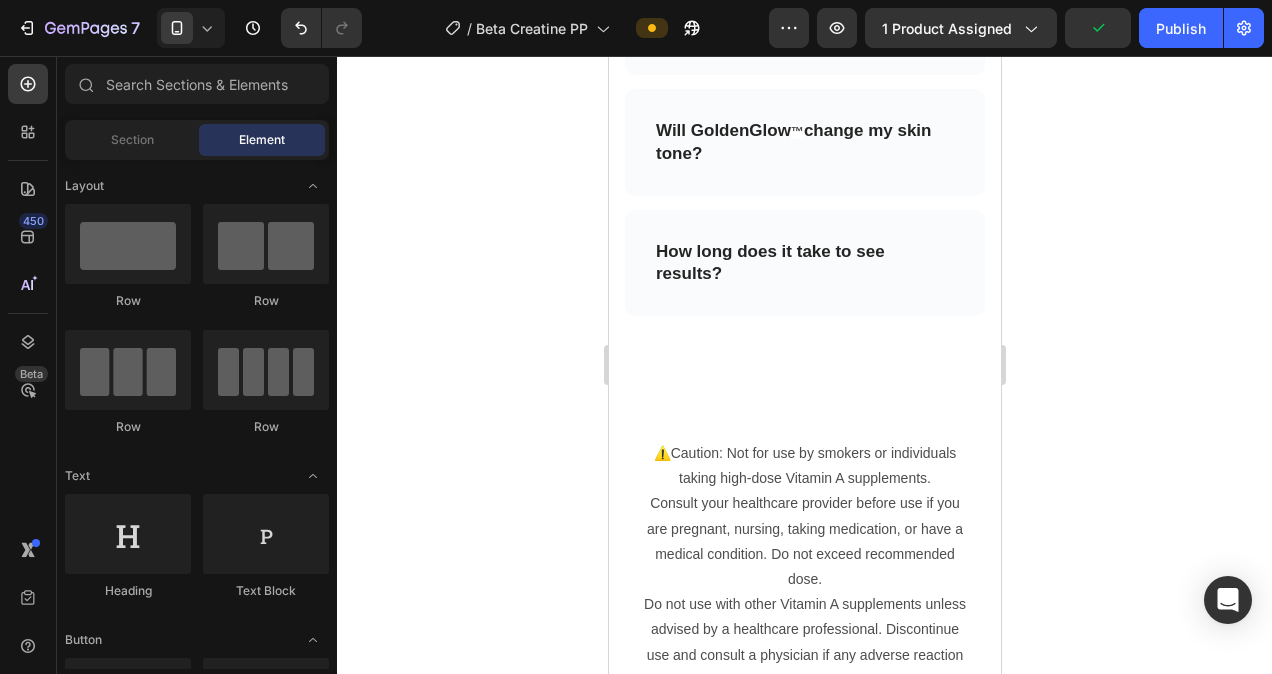 click on "7  Version history  /  Beta Creatine PP Preview 1 product assigned  Publish" 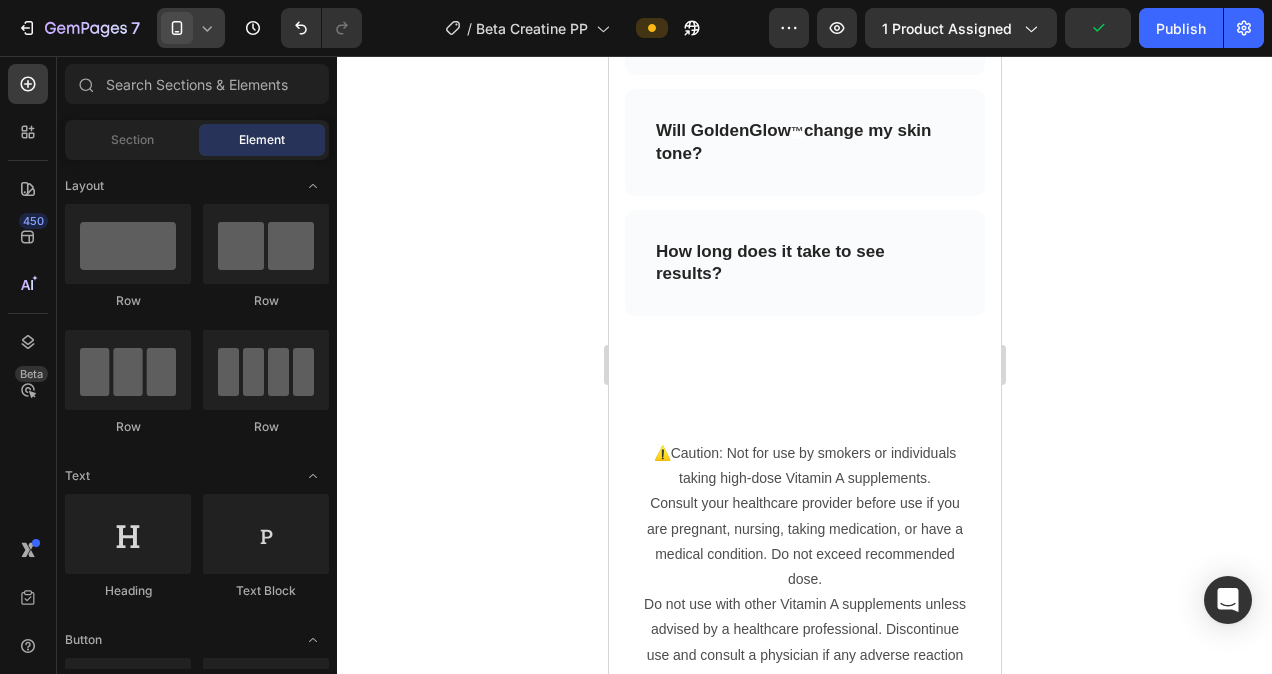 click 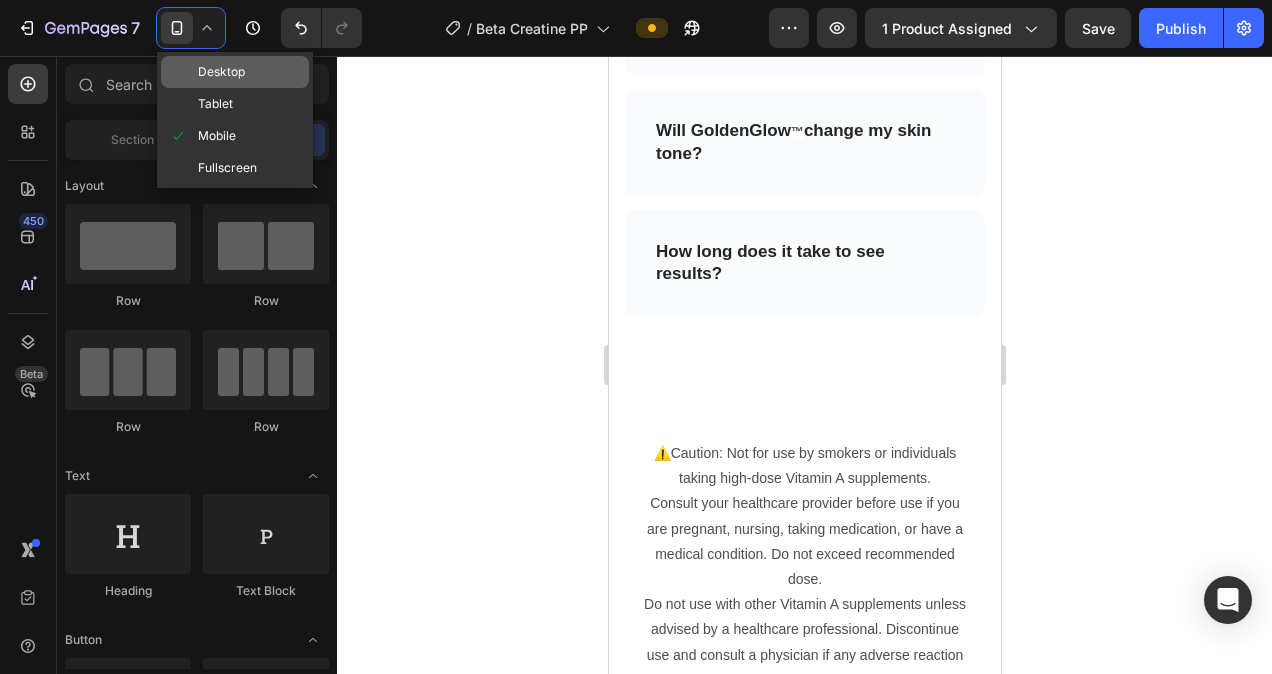 click on "Desktop" at bounding box center [221, 72] 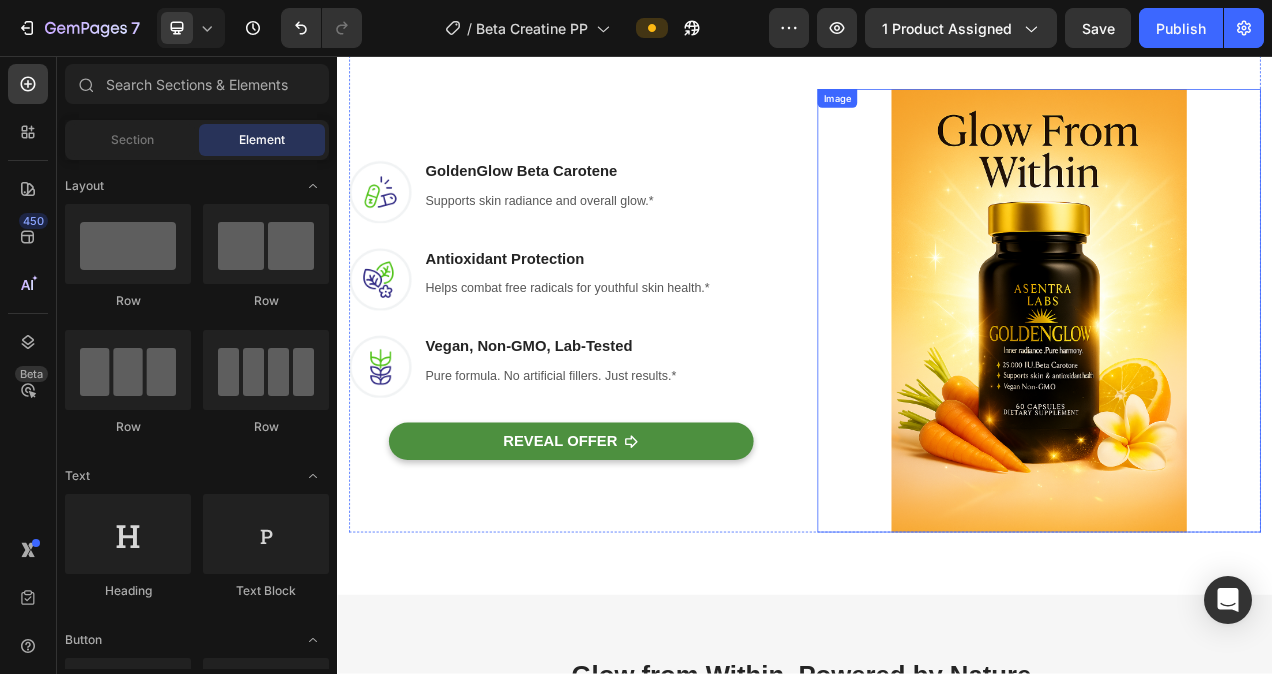 scroll, scrollTop: 1637, scrollLeft: 0, axis: vertical 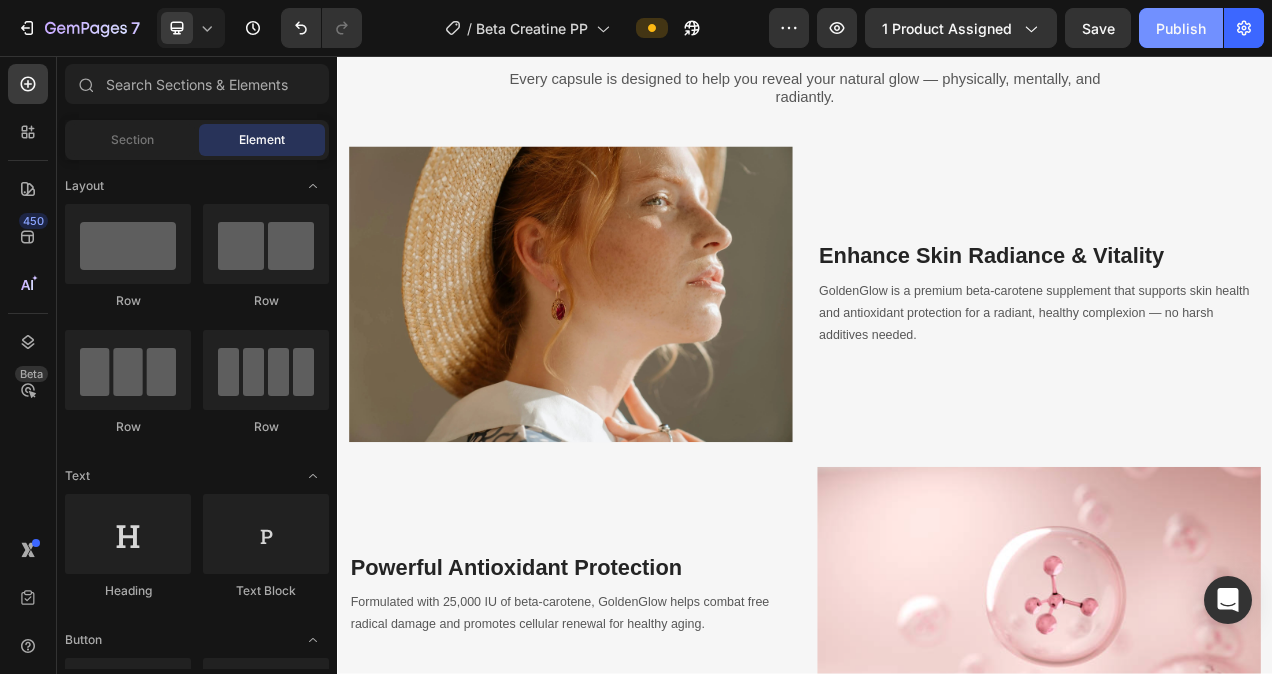 click on "Publish" at bounding box center [1181, 28] 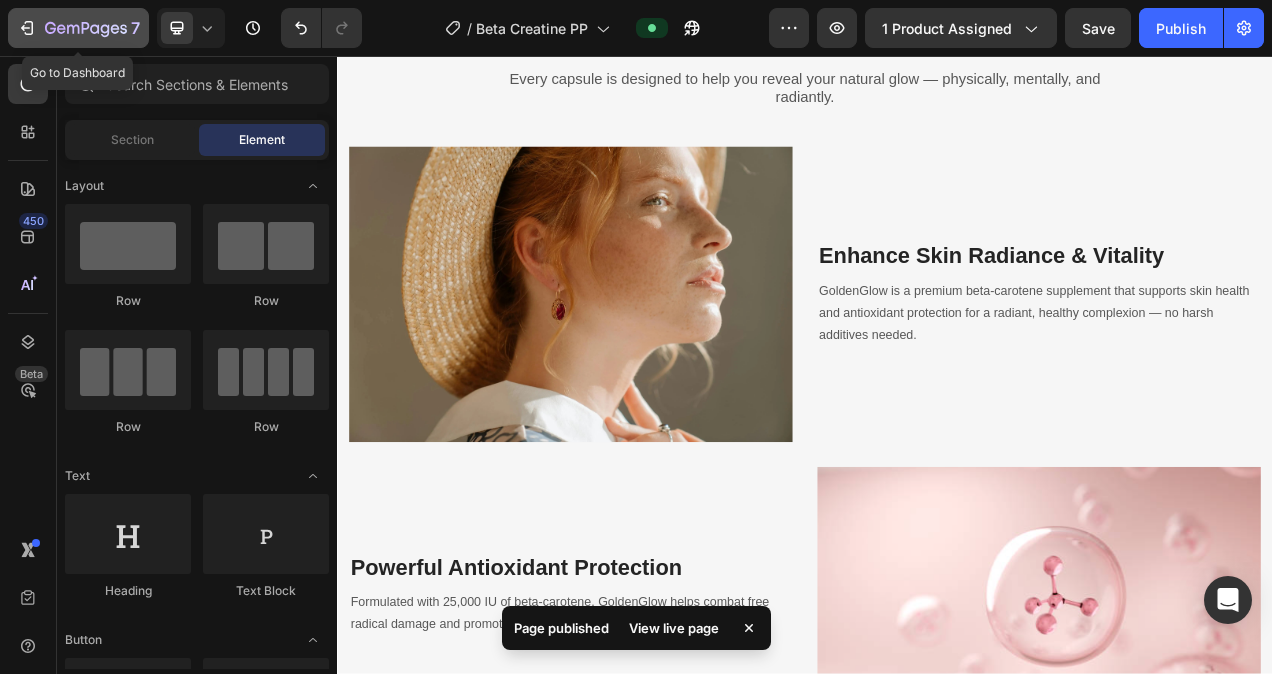 click 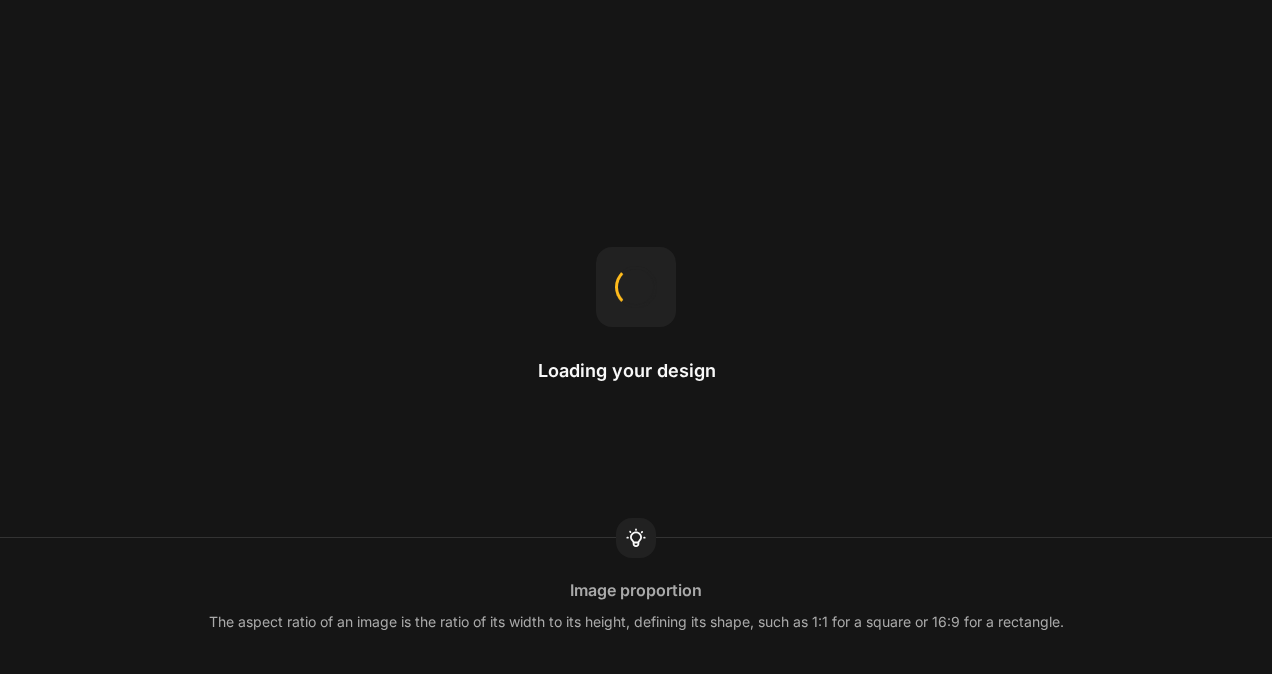 scroll, scrollTop: 0, scrollLeft: 0, axis: both 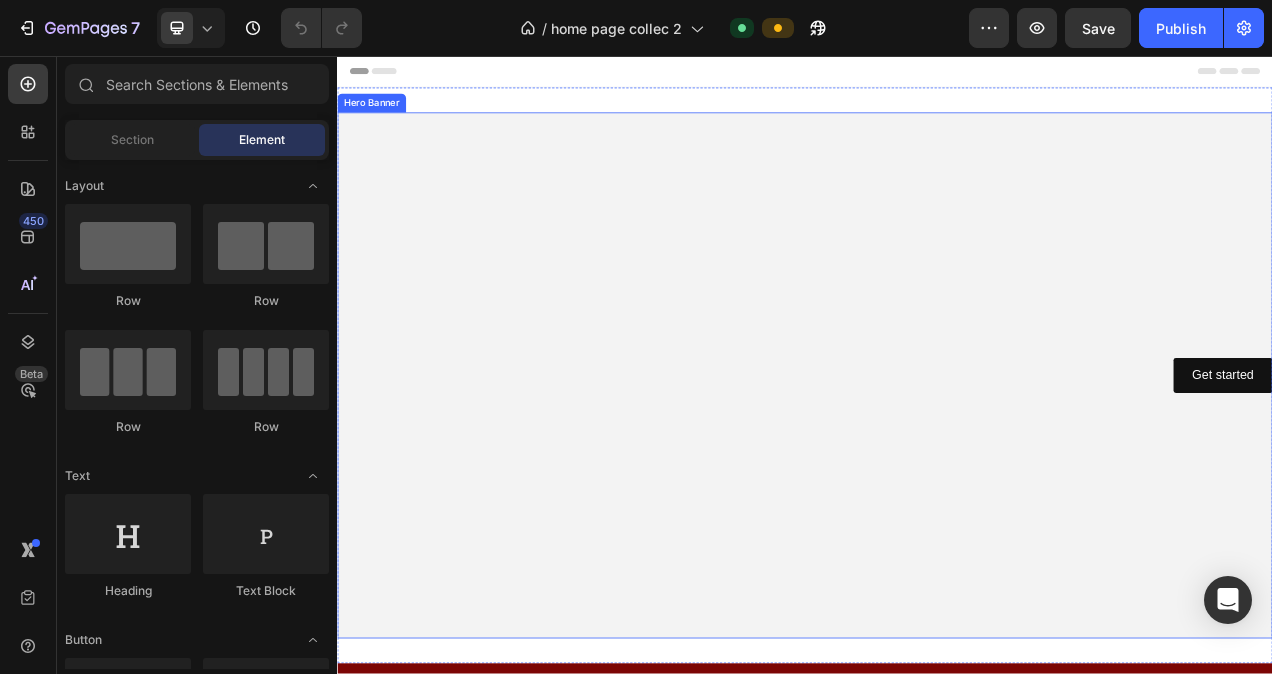click on "Get started Button" at bounding box center [937, 466] 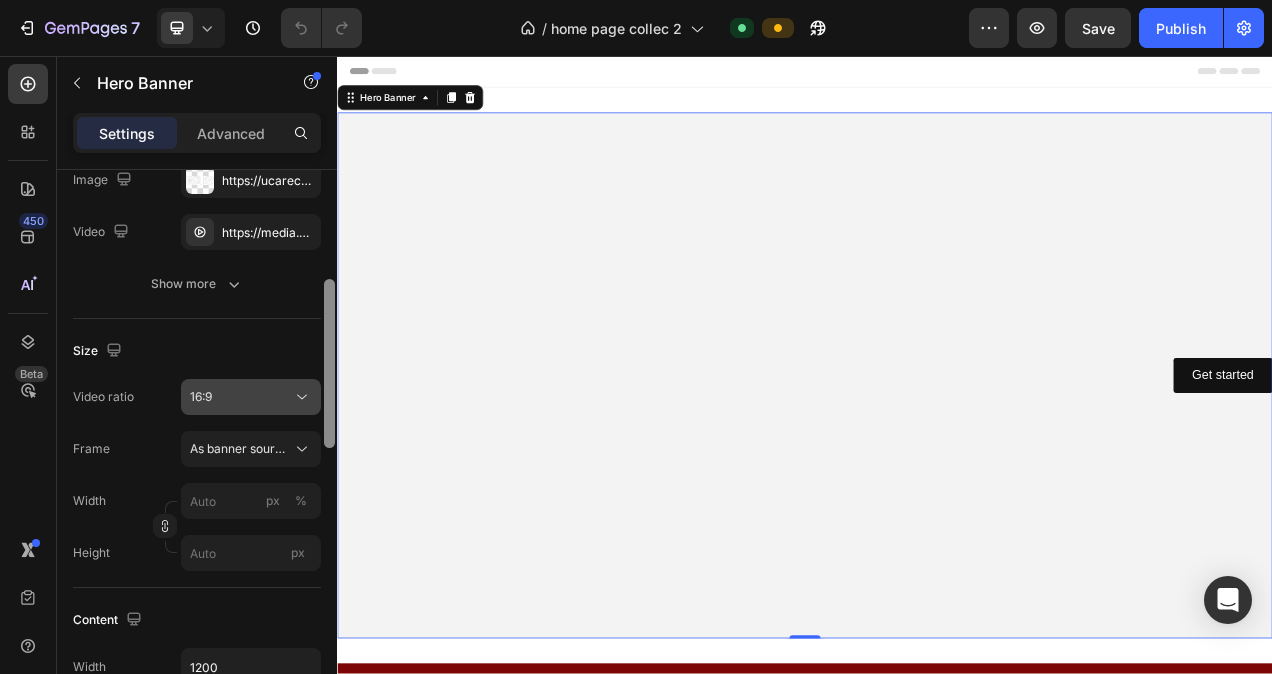 scroll, scrollTop: 340, scrollLeft: 0, axis: vertical 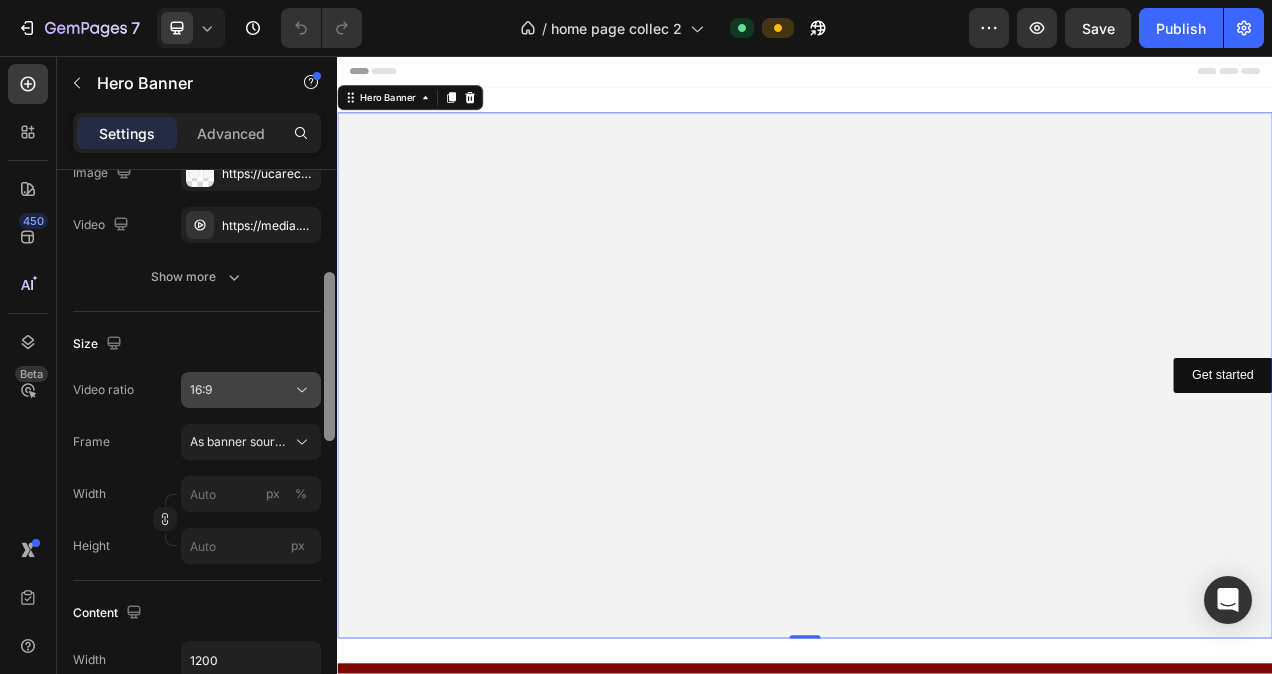 drag, startPoint x: 326, startPoint y: 313, endPoint x: 312, endPoint y: 416, distance: 103.947105 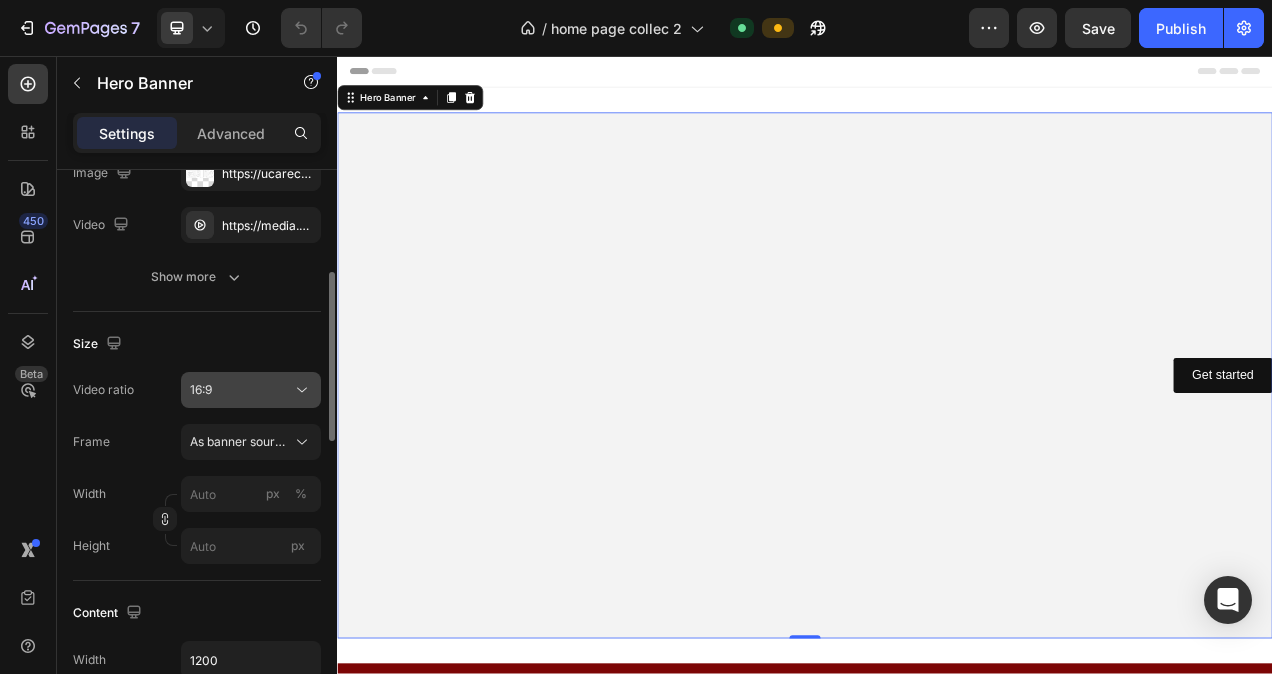 click on "16:9" at bounding box center [241, 390] 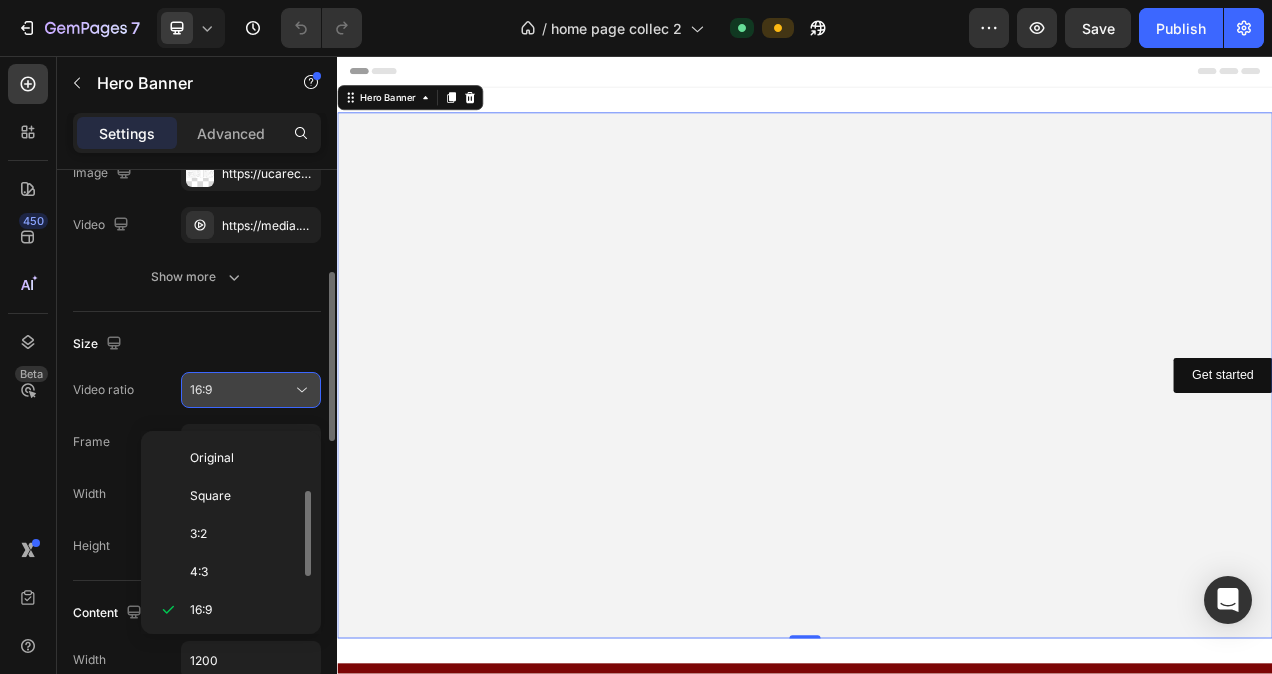 scroll, scrollTop: 36, scrollLeft: 0, axis: vertical 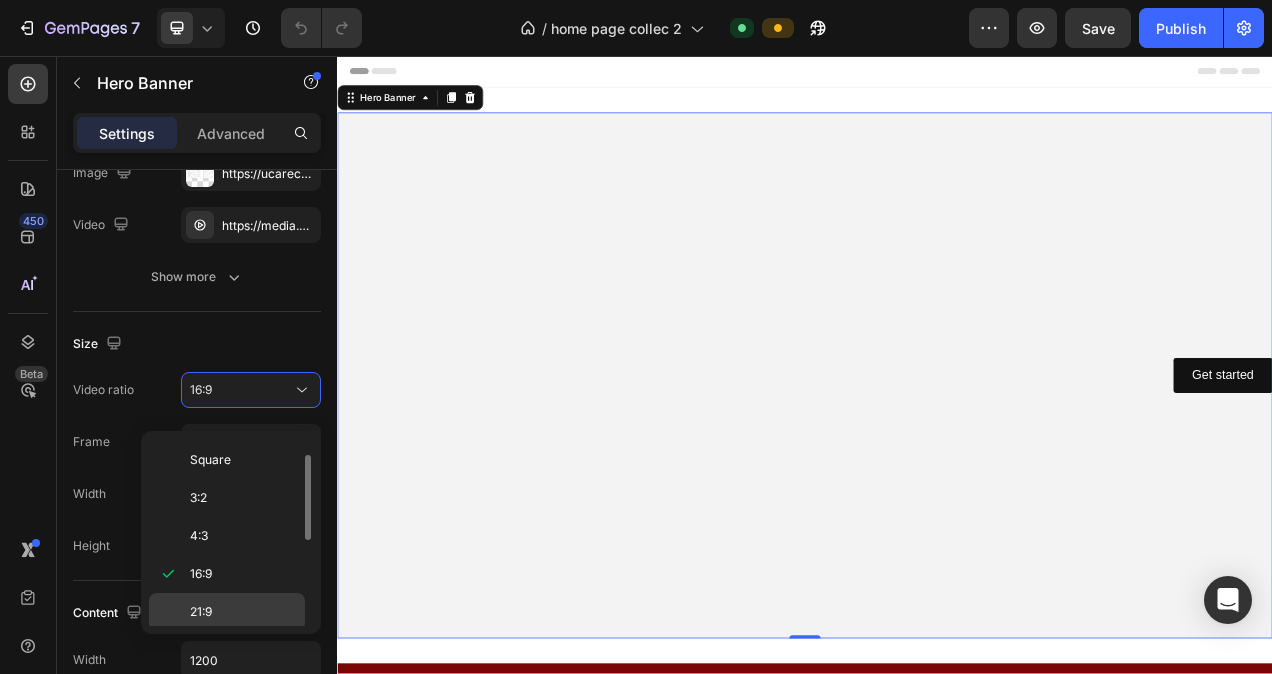 click on "21:9" at bounding box center [243, 612] 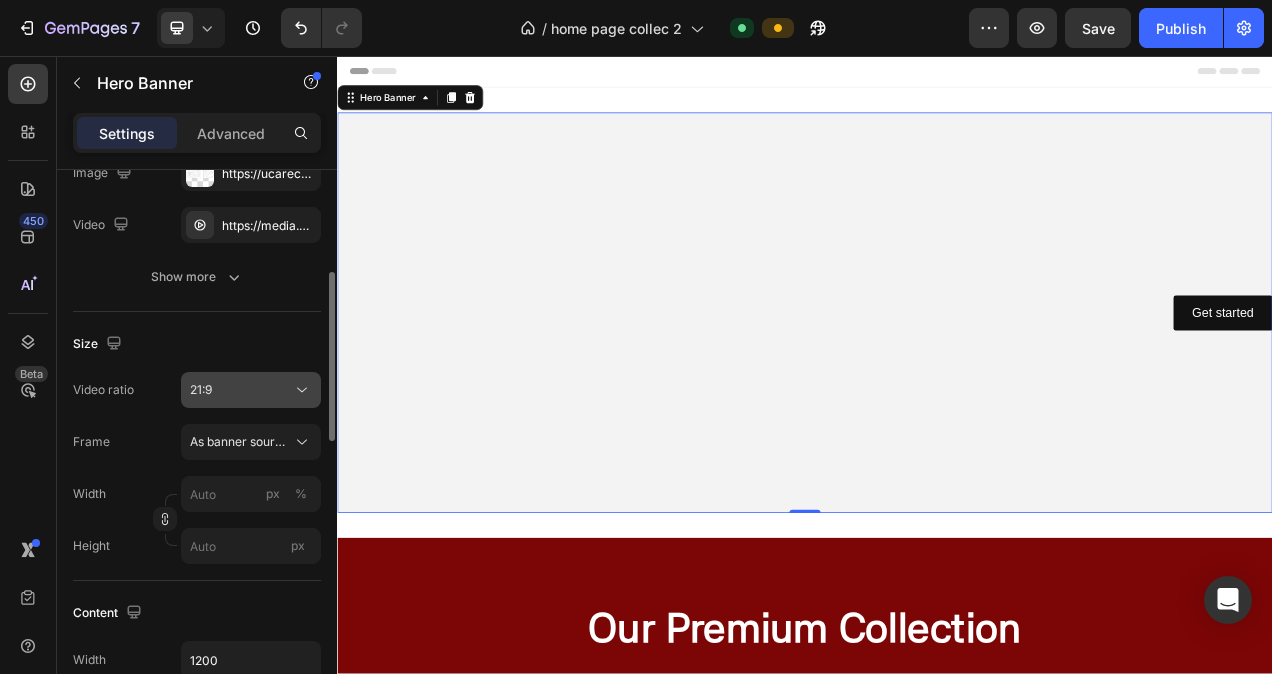 click 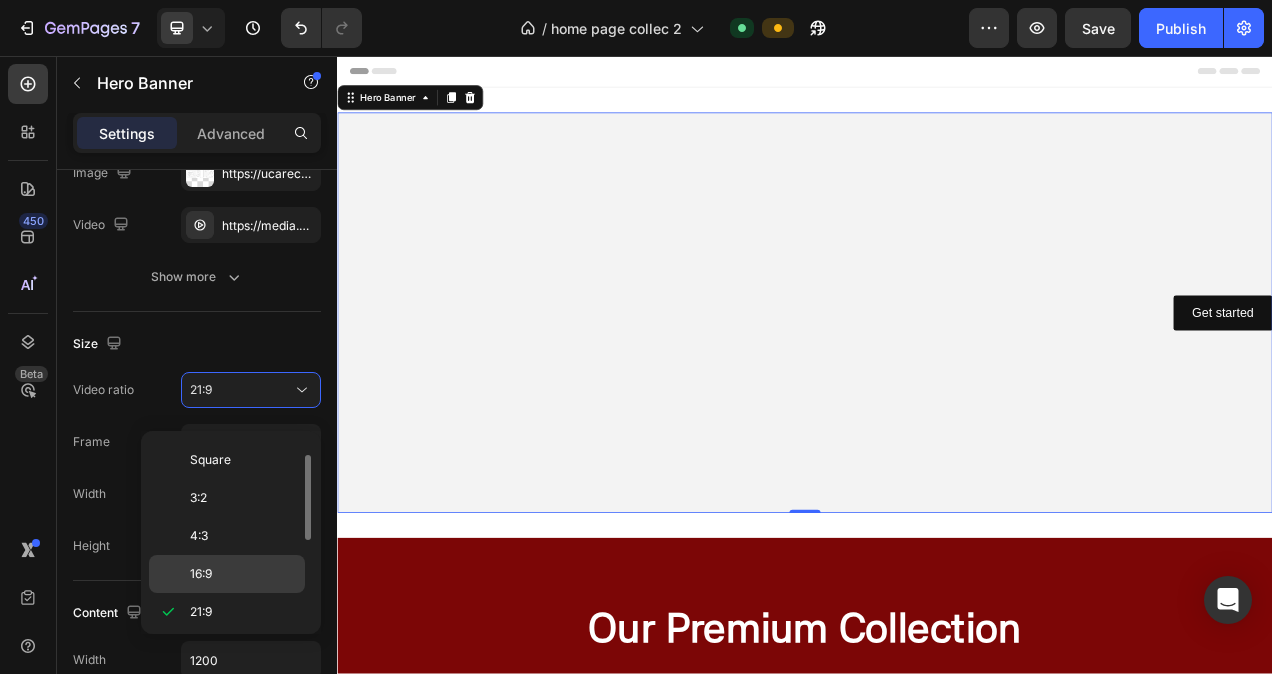 click on "16:9" at bounding box center [243, 574] 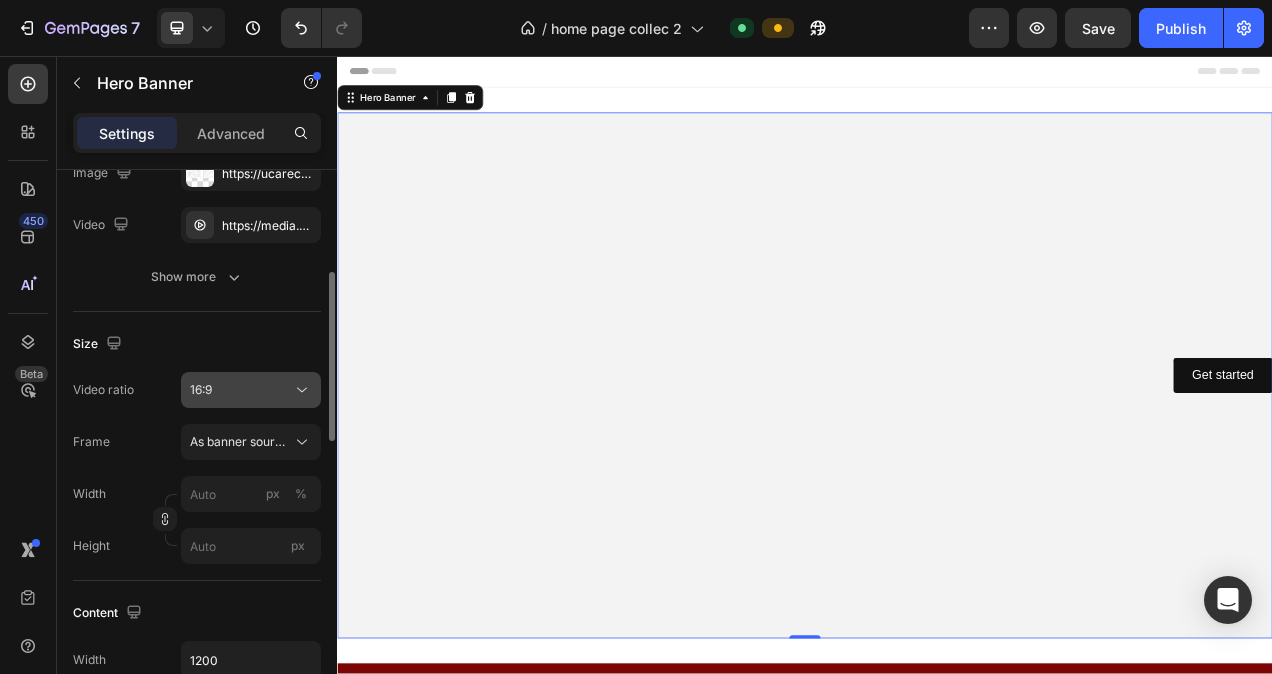 click on "16:9" at bounding box center [241, 390] 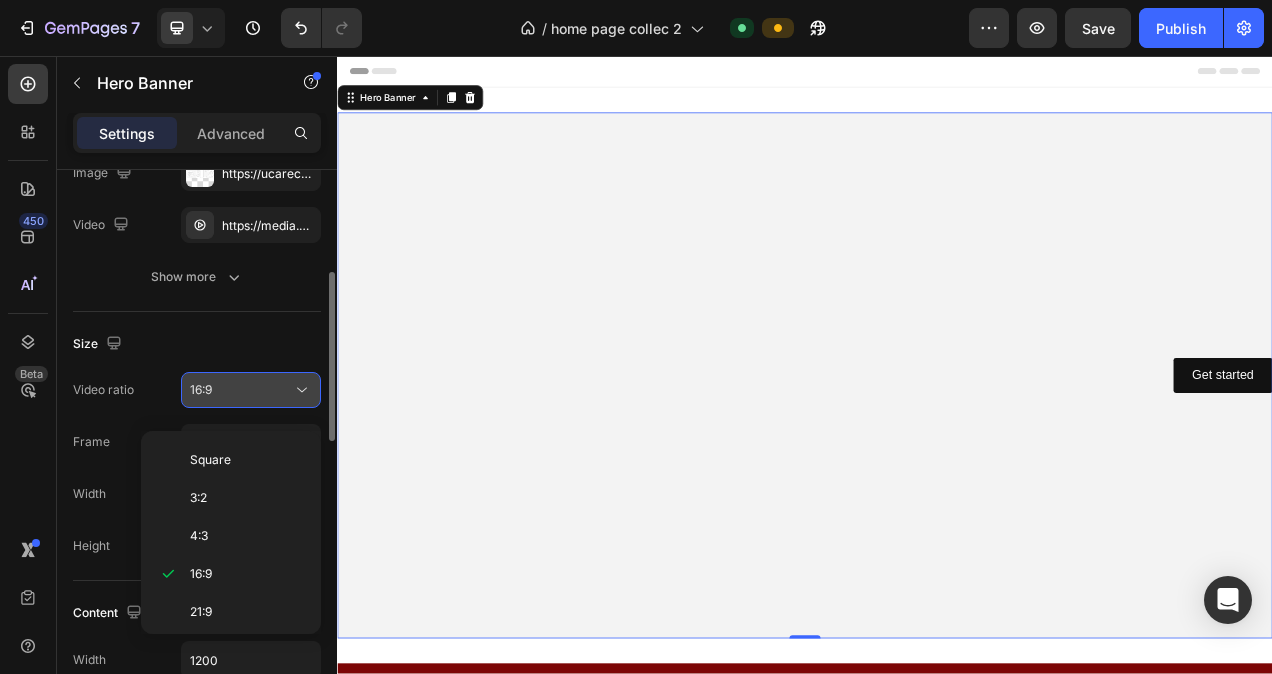 click on "16:9" 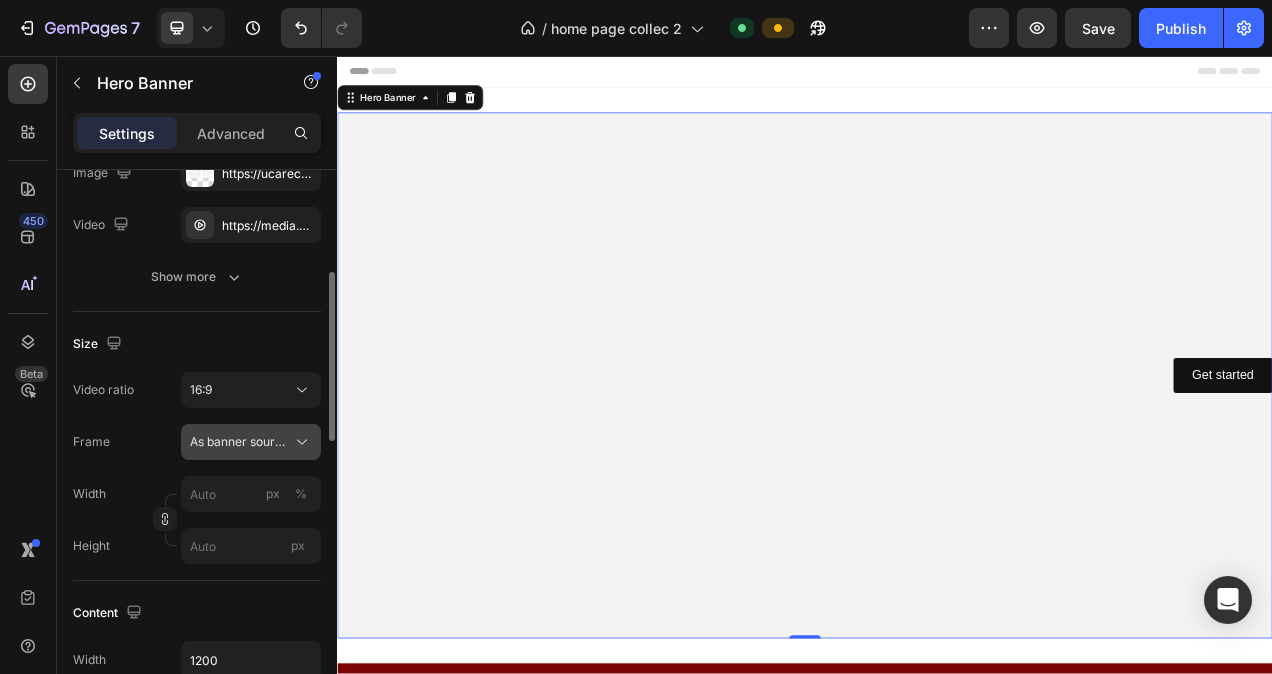click on "As banner source" at bounding box center (251, 442) 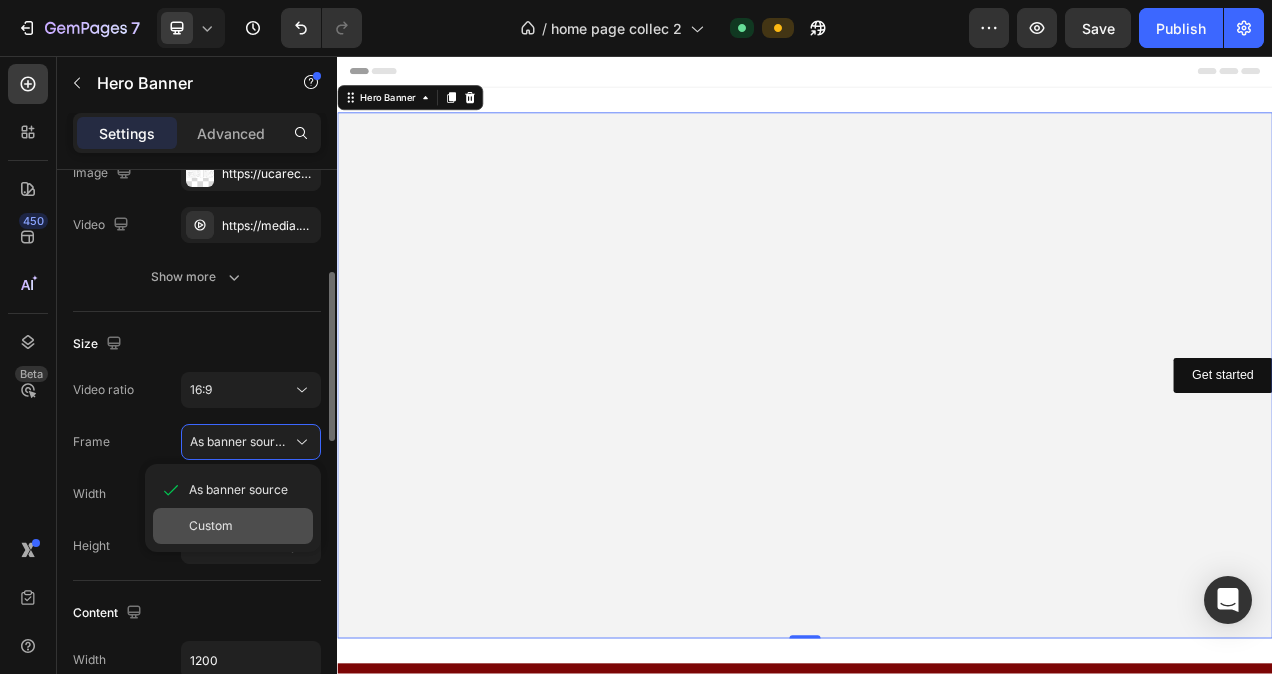 click on "Custom" 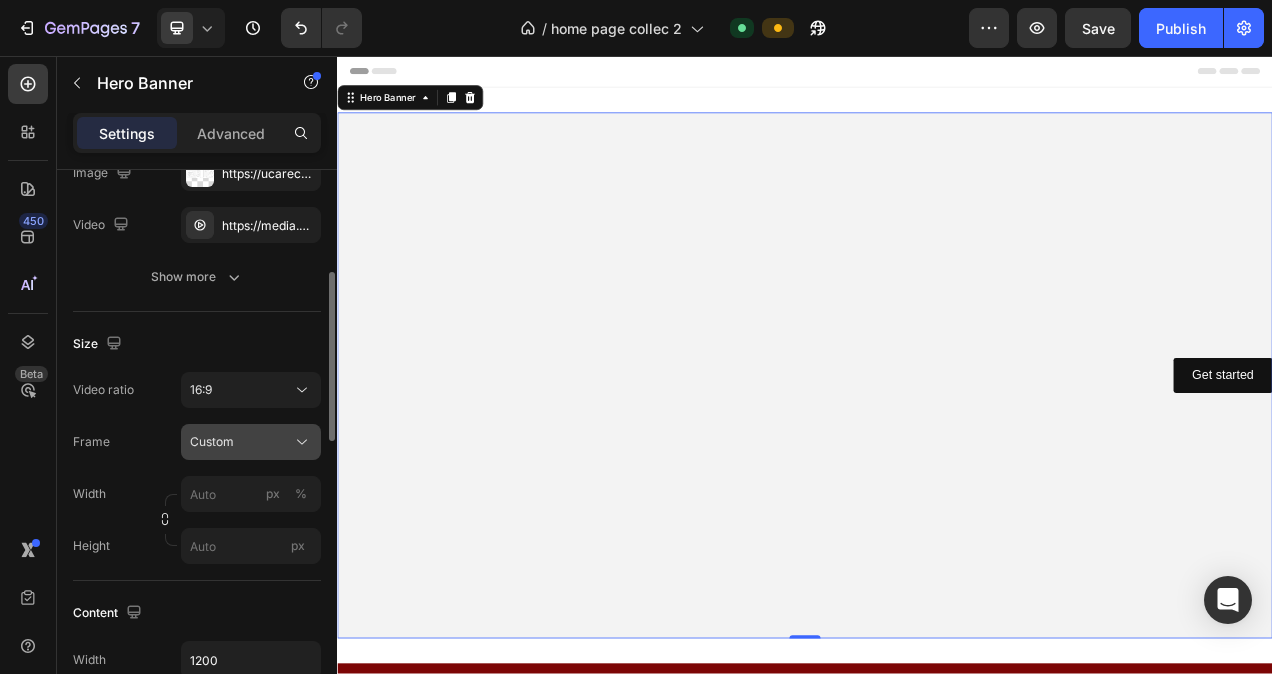 click on "Custom" 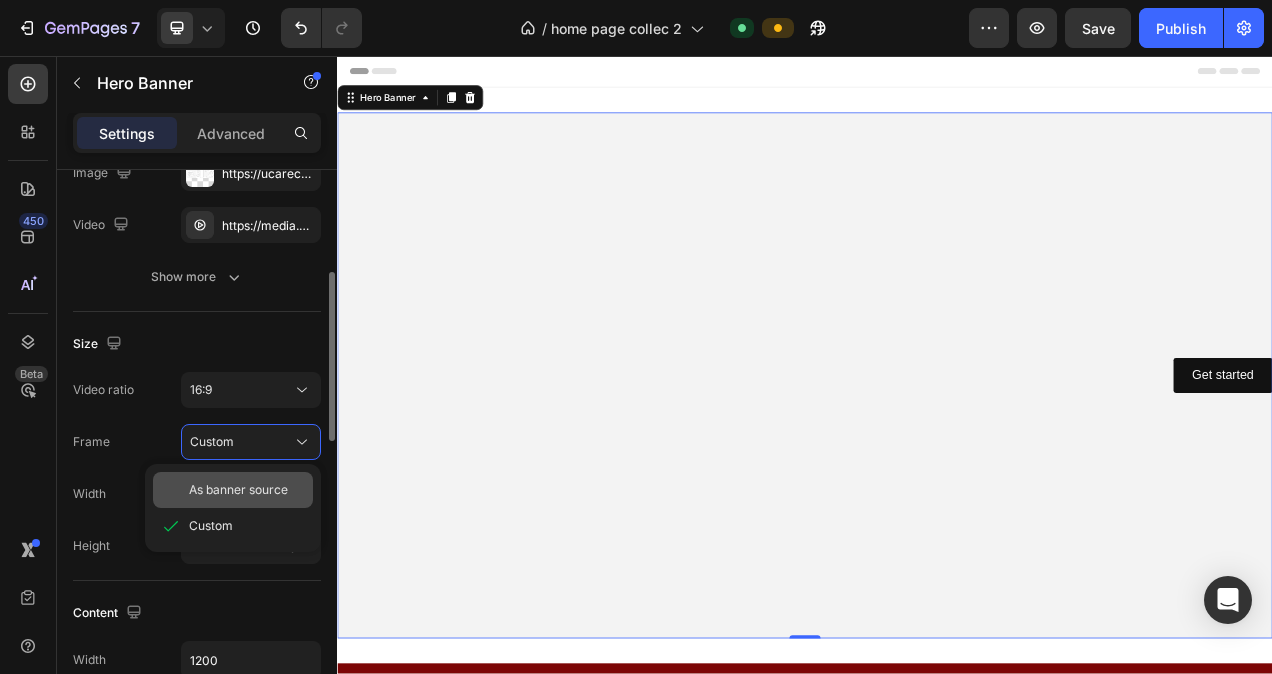 click on "As banner source" at bounding box center [238, 490] 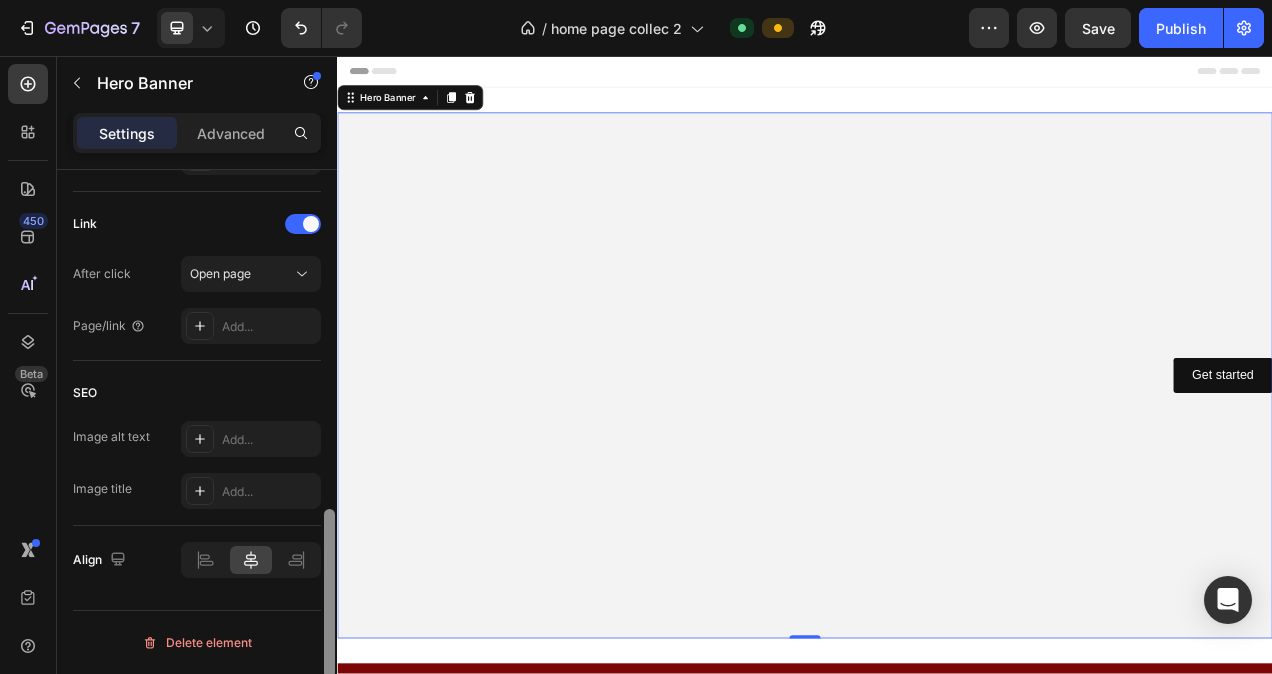 scroll, scrollTop: 1294, scrollLeft: 0, axis: vertical 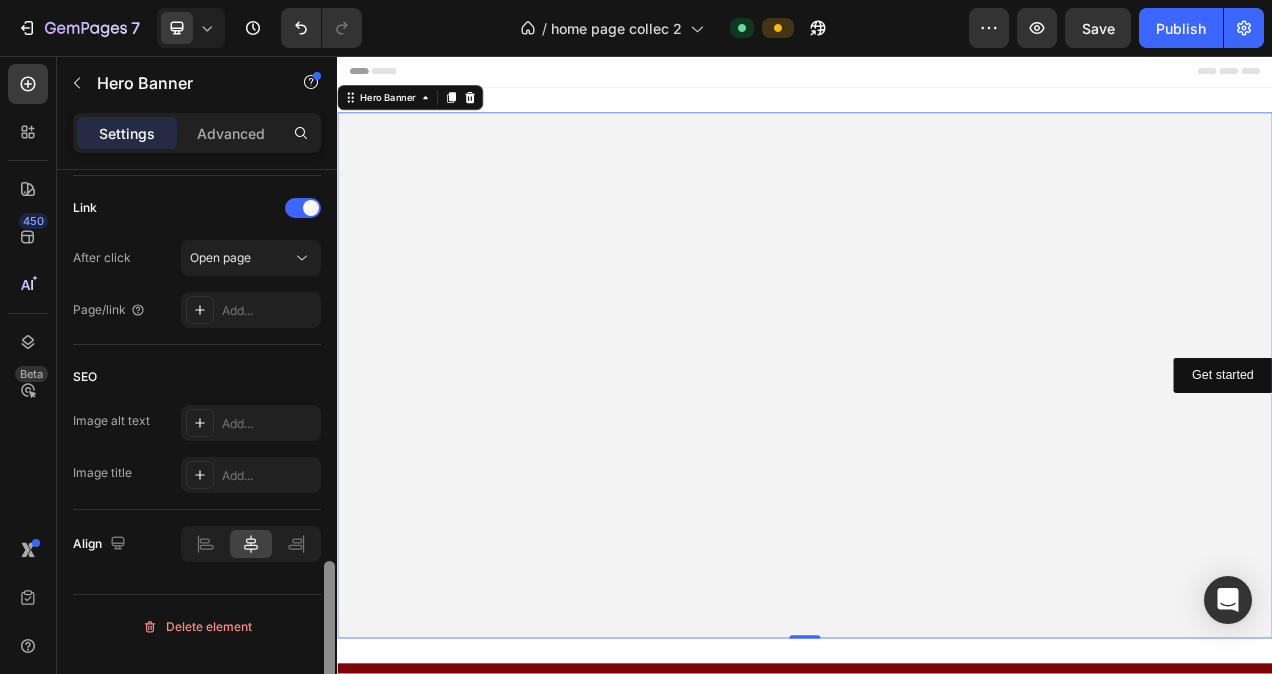 drag, startPoint x: 328, startPoint y: 371, endPoint x: 324, endPoint y: 688, distance: 317.02524 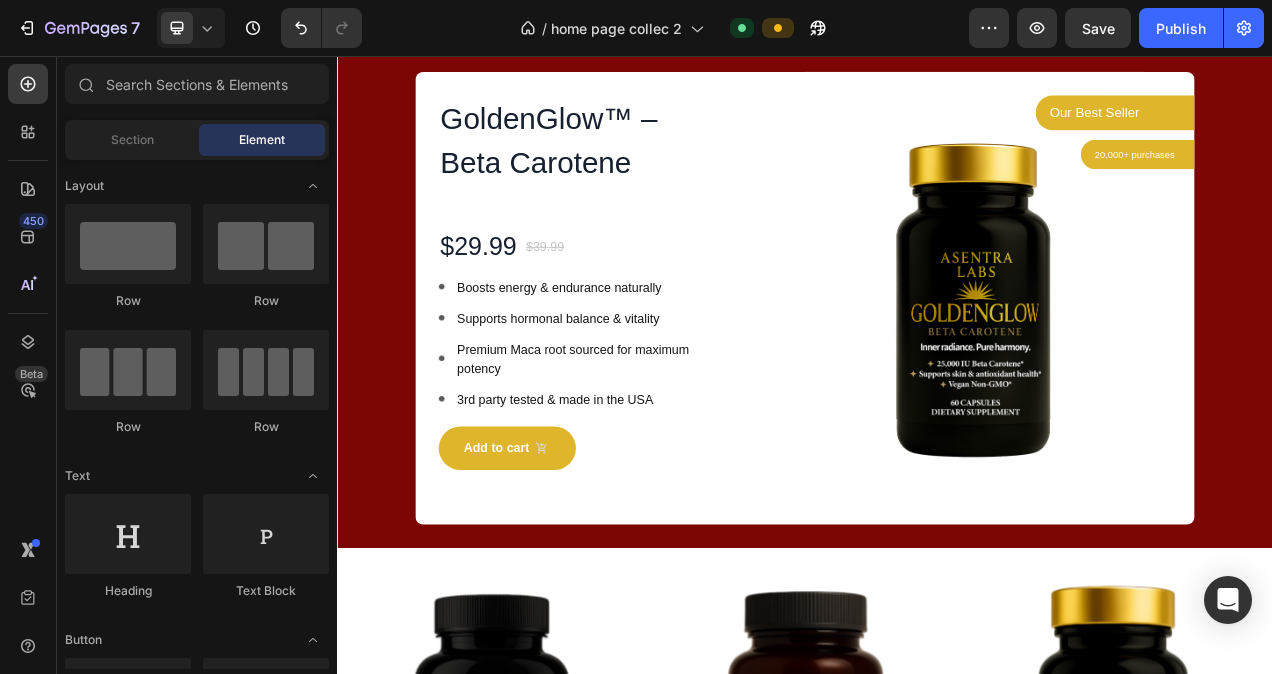 scroll, scrollTop: 948, scrollLeft: 0, axis: vertical 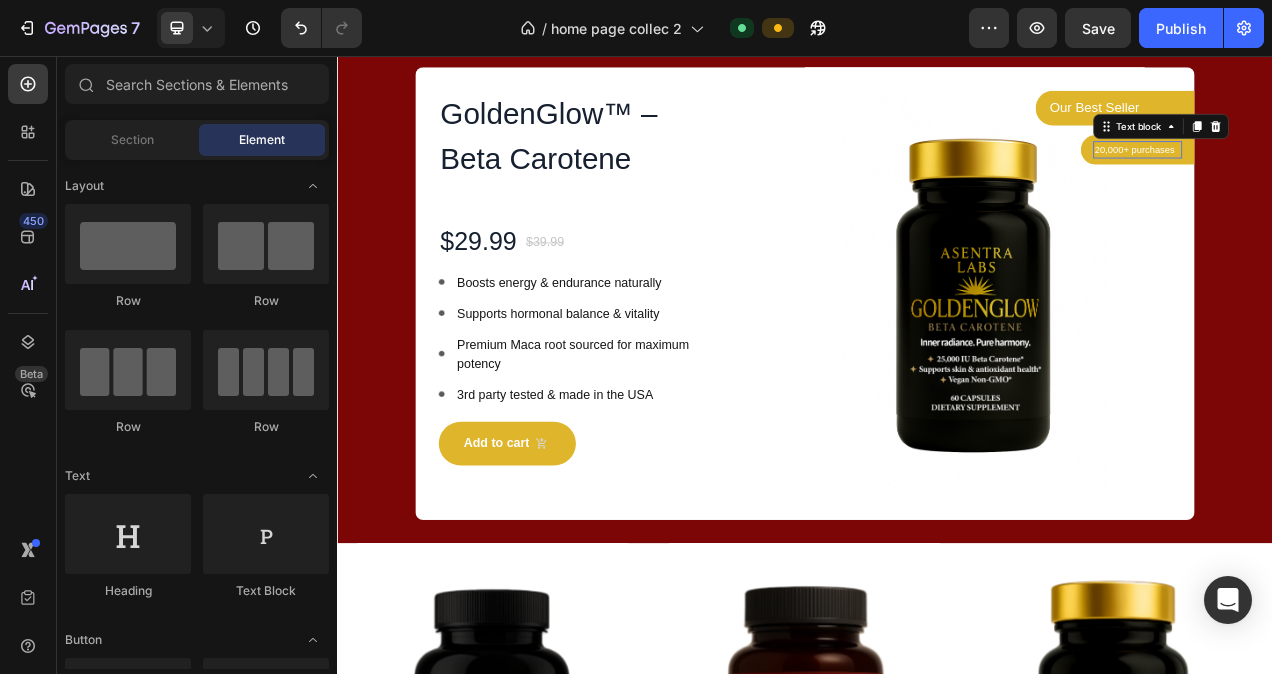 click on "20,000+ purchases" at bounding box center (1364, 177) 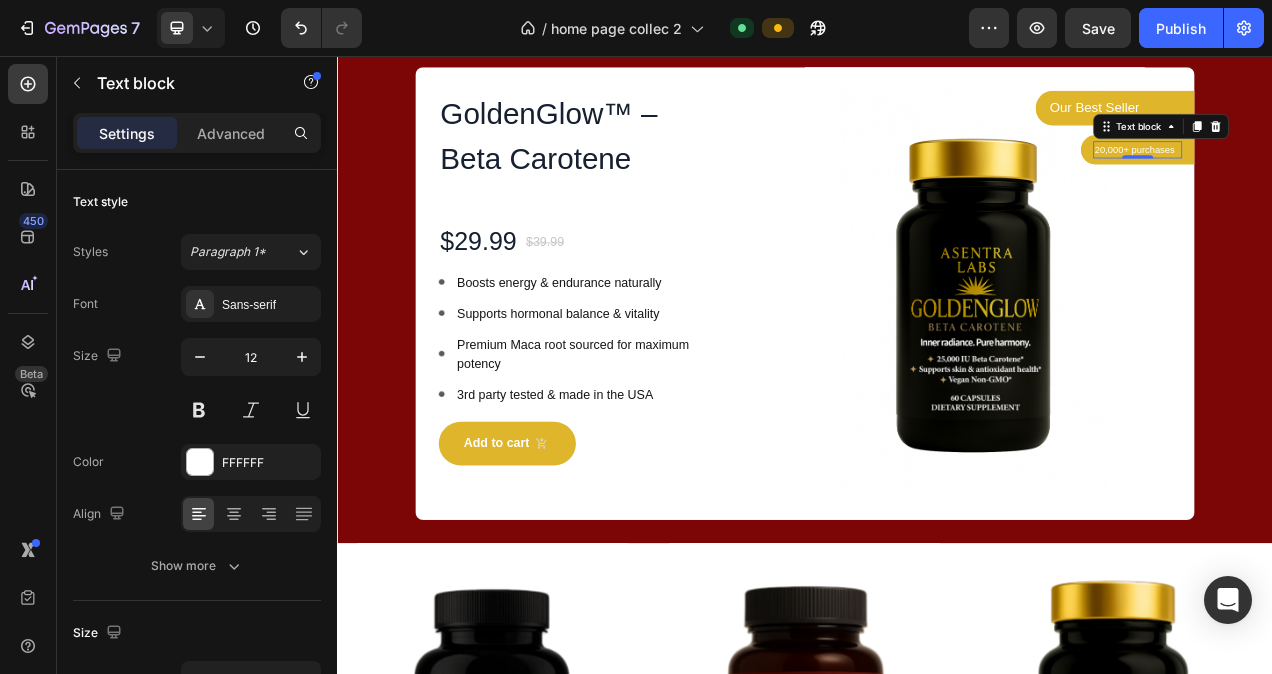 click on "20,000+ purchases" at bounding box center [1364, 177] 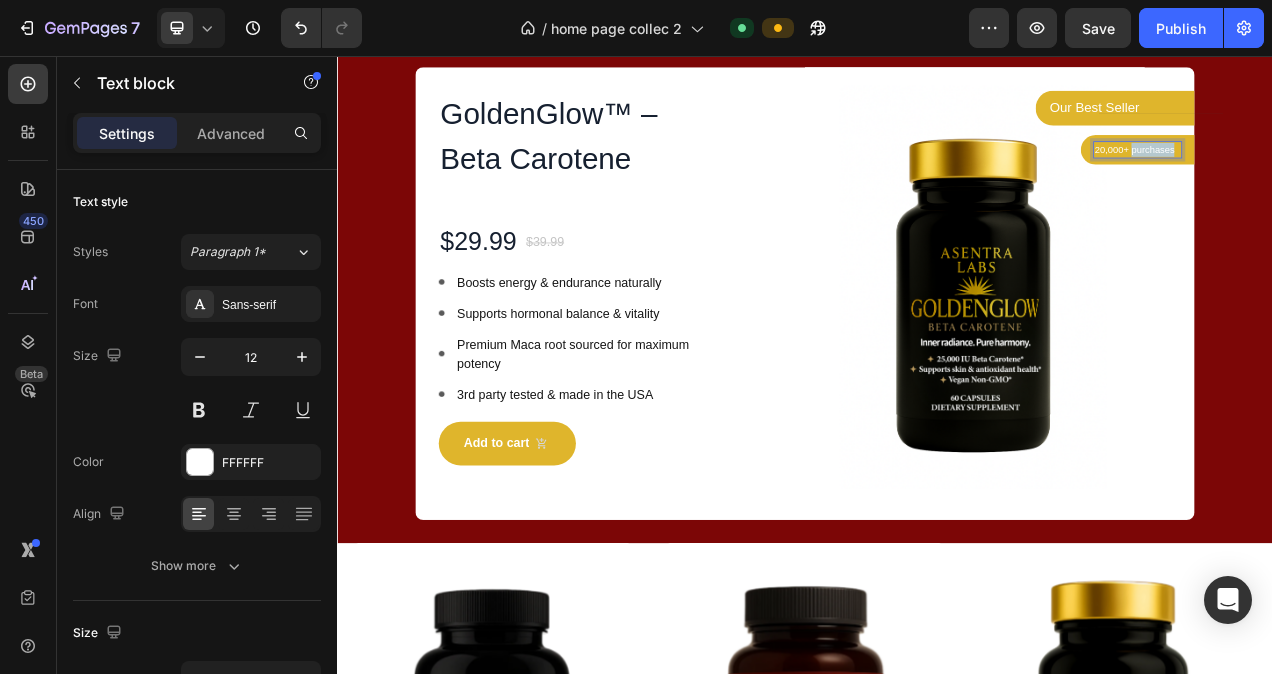 click on "20,000+ purchases" at bounding box center (1364, 177) 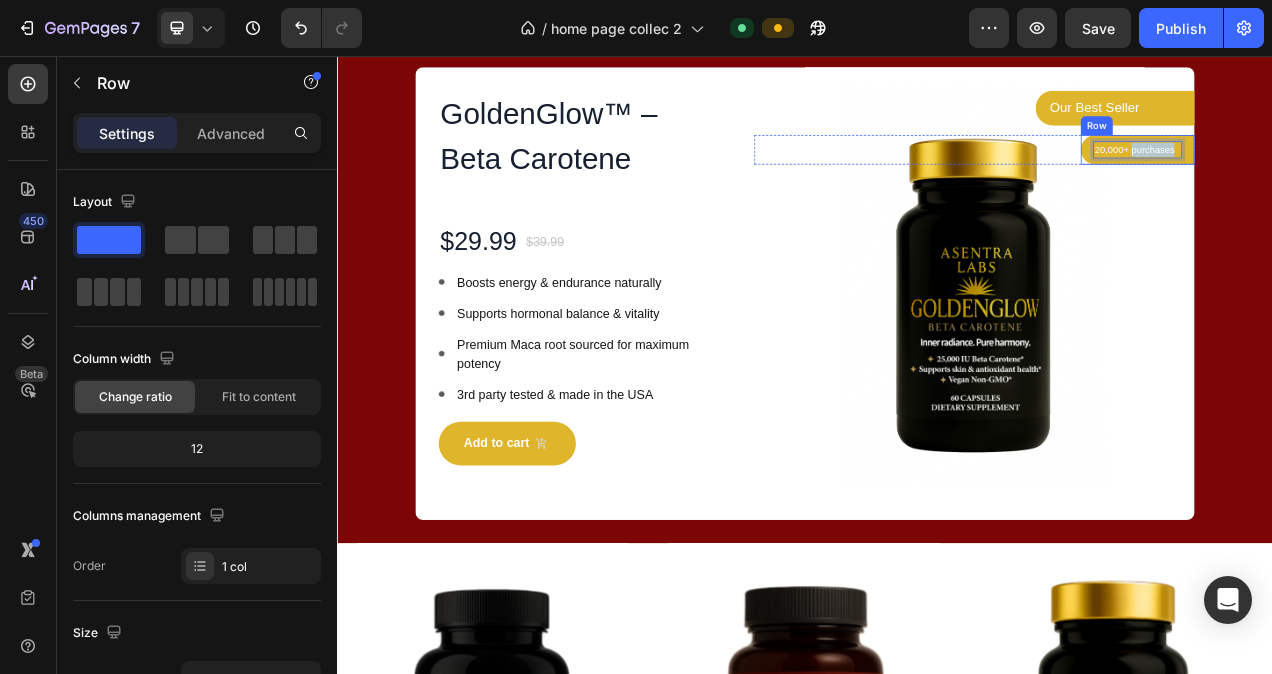 click on "20,000+ purchases Text block   0 Row" at bounding box center [1364, 177] 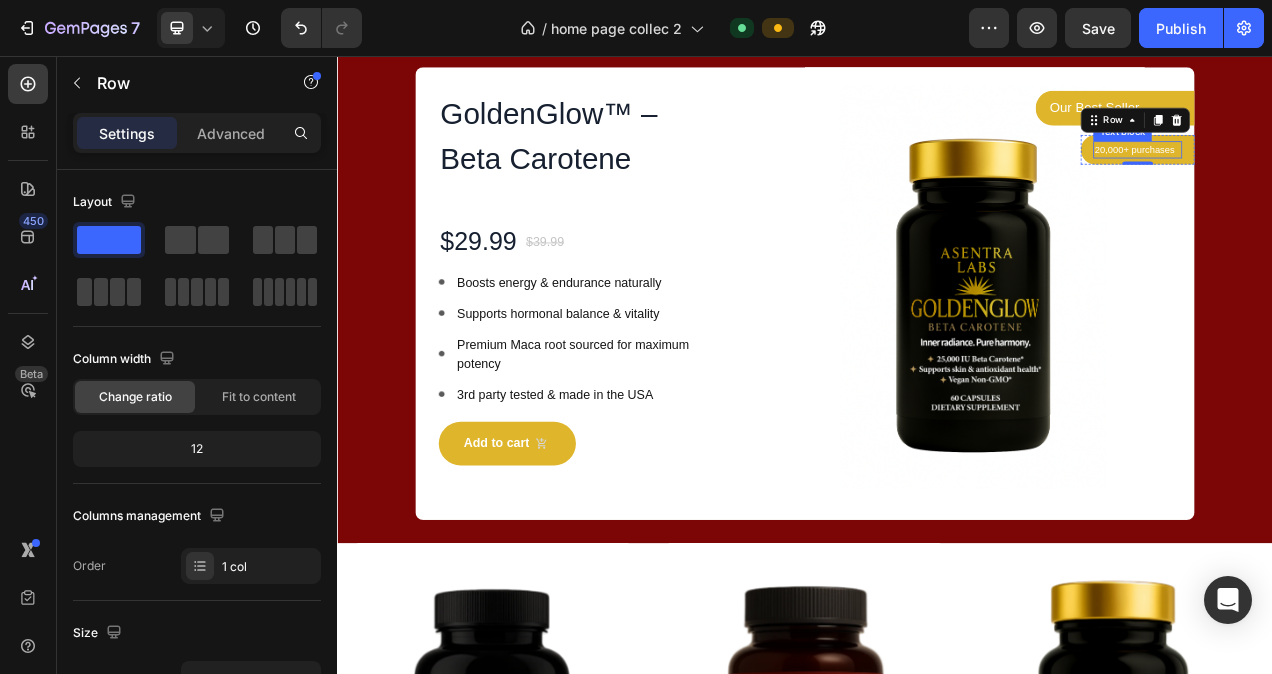 click on "20,000+ purchases" at bounding box center [1364, 177] 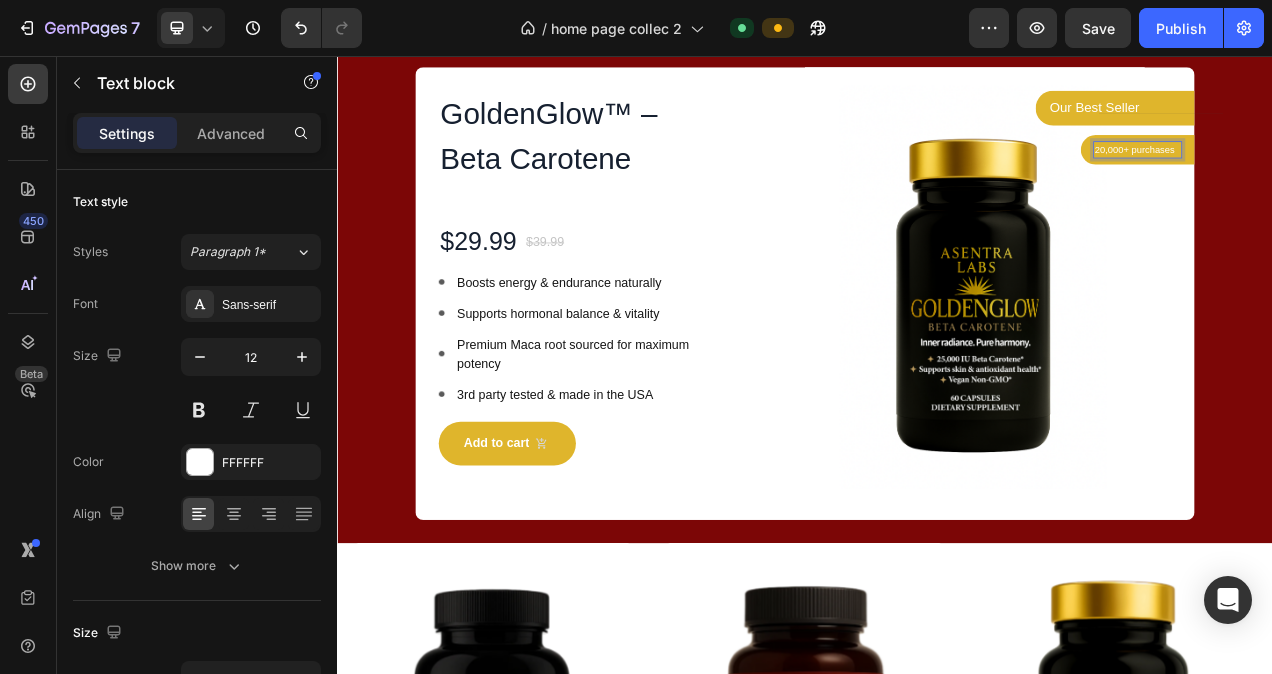 click on "20,000+ purchases" at bounding box center [1364, 177] 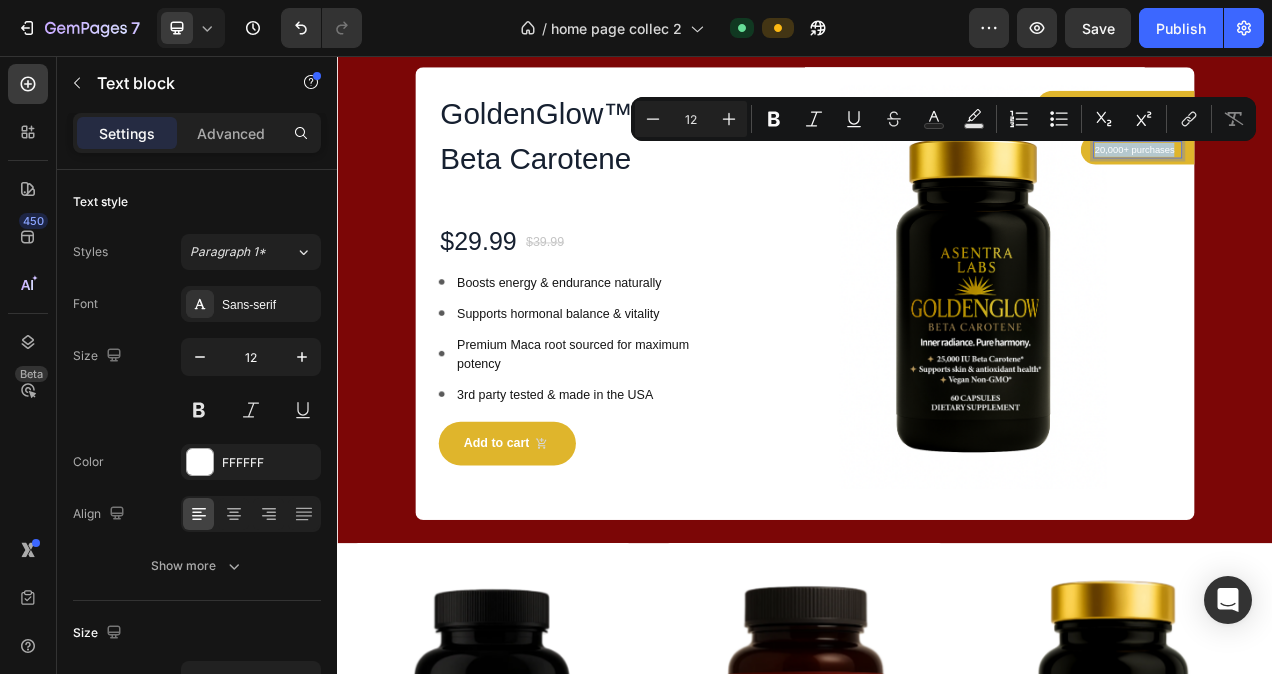drag, startPoint x: 1301, startPoint y: 177, endPoint x: 1410, endPoint y: 174, distance: 109.041275 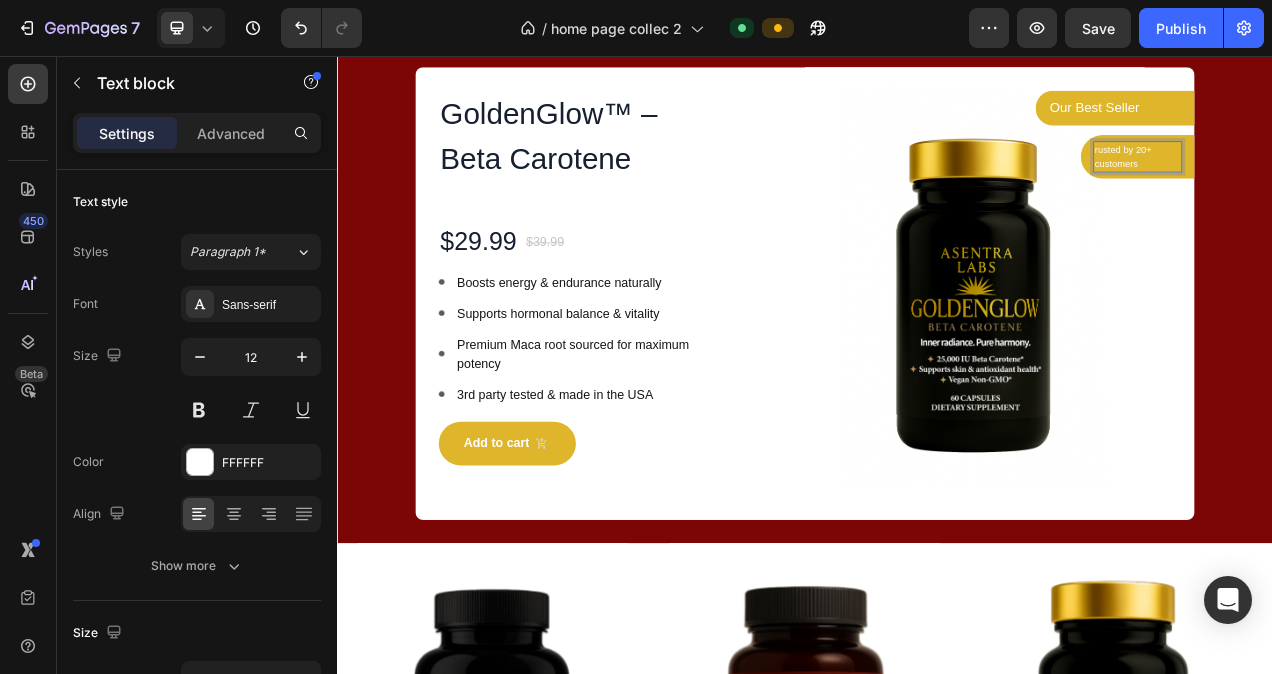 click on "rusted by 20+ customers" at bounding box center (1364, 186) 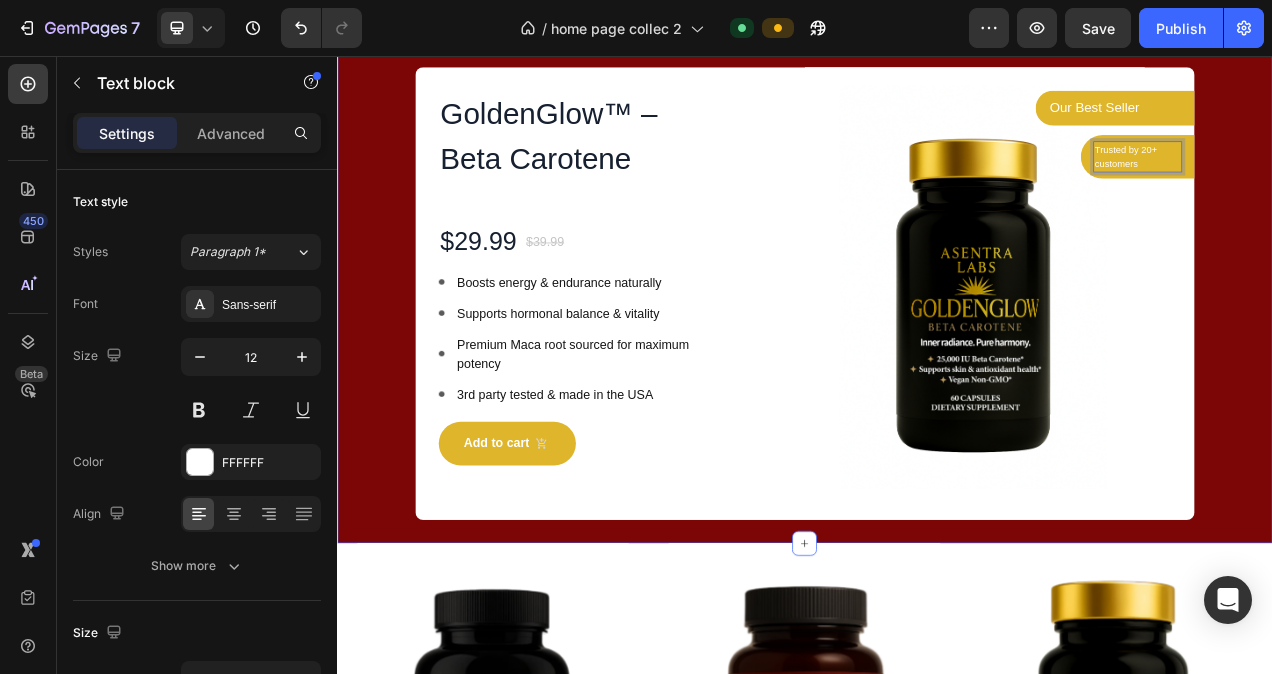 click on "Our Premium Collection Heading Row GoldenGlow™ – Beta Carotene Product Title $29.99 Product Price Product Price $39.99 Product Price Product Price Row Image Boosts energy & endurance naturally Text block Image Supports hormonal balance & vitality Text block Image Premium Maca root sourced for maximum potency Text block Image 3rd party tested & made in the USA Text block Icon List Add to cart Product Cart Button Product Our Best Seller  Text block Row Row Trusted by 20+ customers Text block   0 Row Row Row Image Row Row" at bounding box center (937, 305) 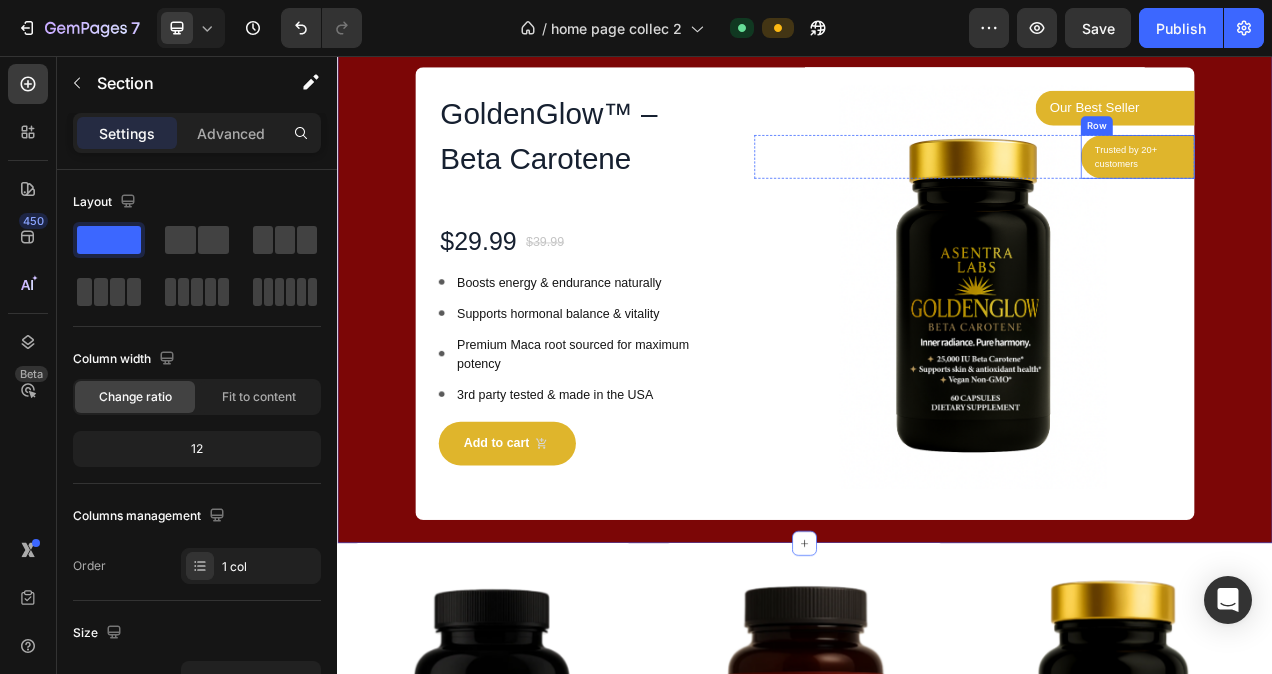 click on "Trusted by 20+ customers" at bounding box center [1364, 186] 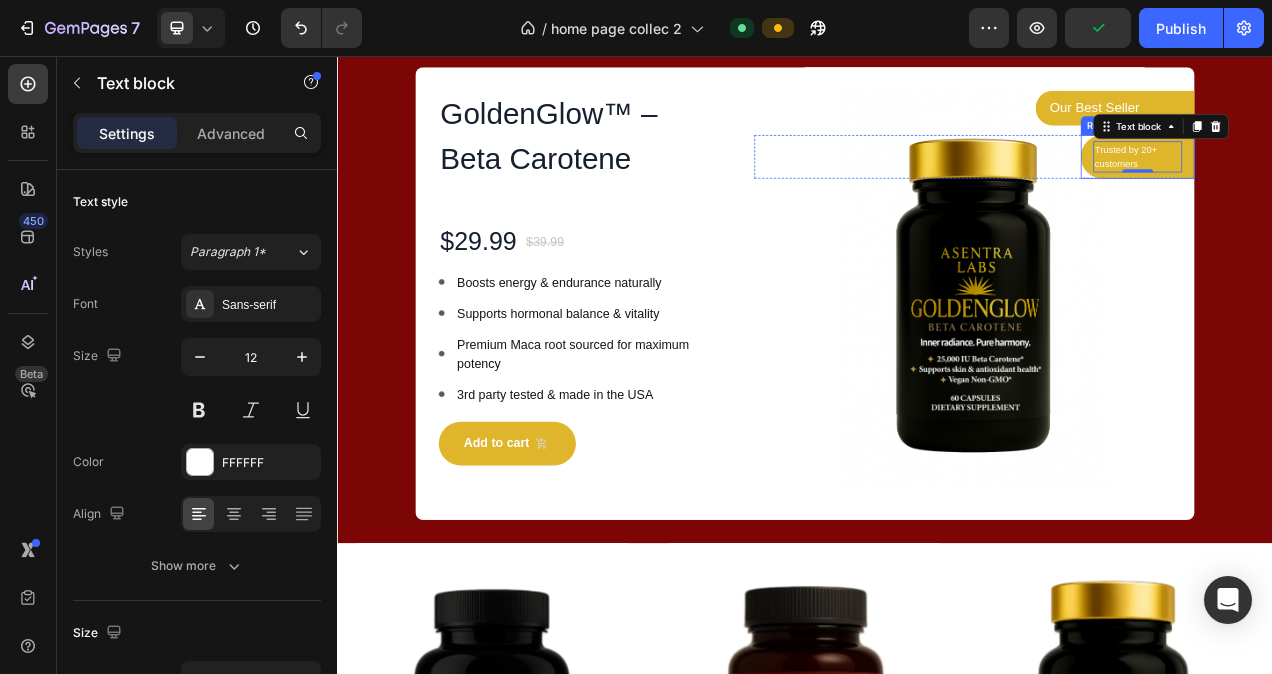 click on "Trusted by 20+ customers Text block   0 Row" at bounding box center [1364, 186] 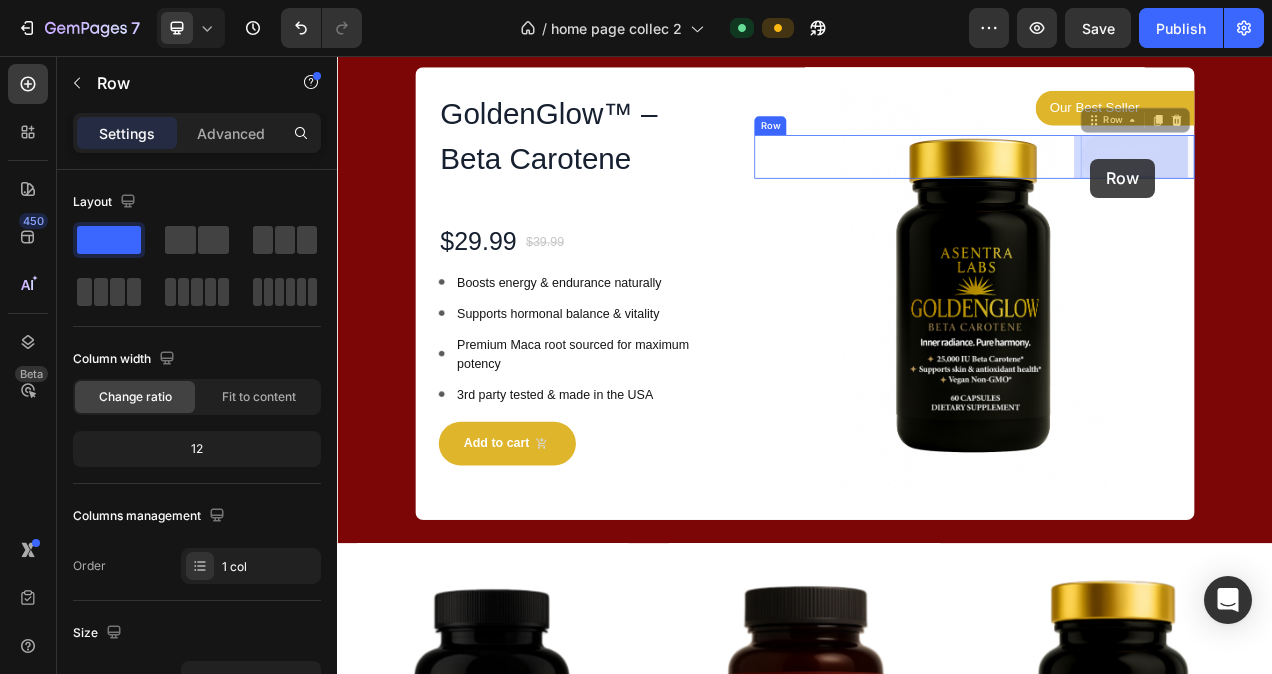 drag, startPoint x: 1284, startPoint y: 192, endPoint x: 1303, endPoint y: 188, distance: 19.416489 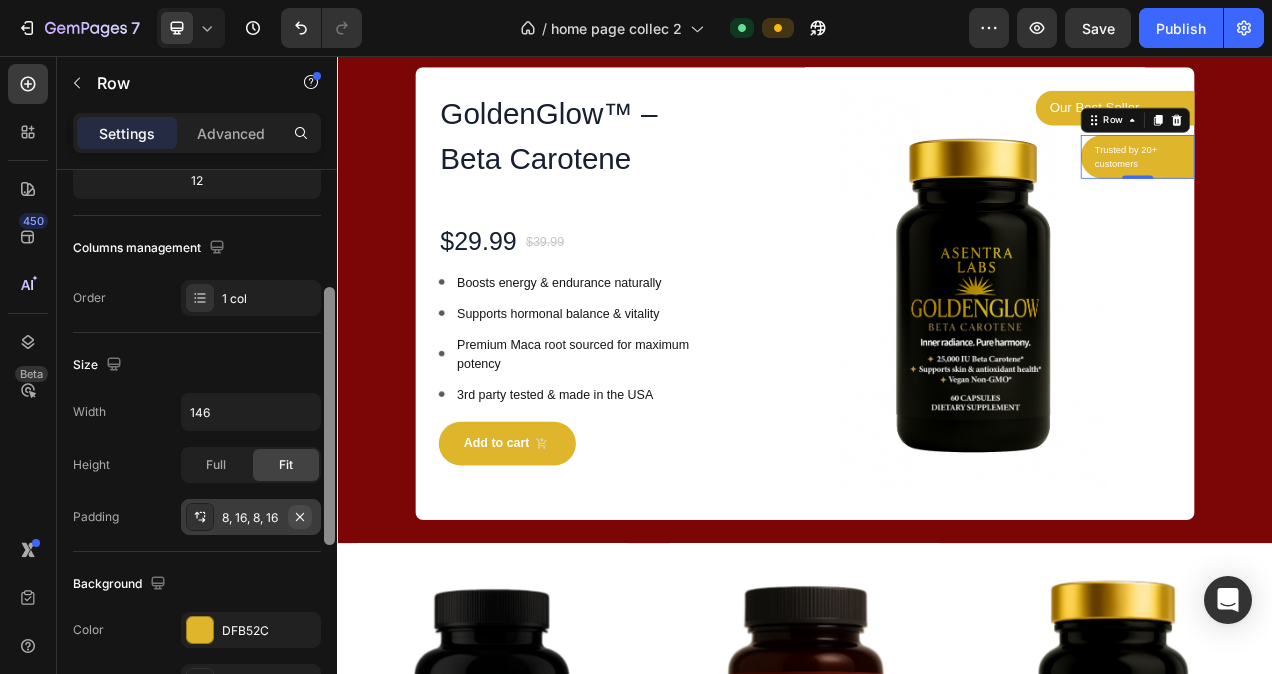 scroll, scrollTop: 273, scrollLeft: 0, axis: vertical 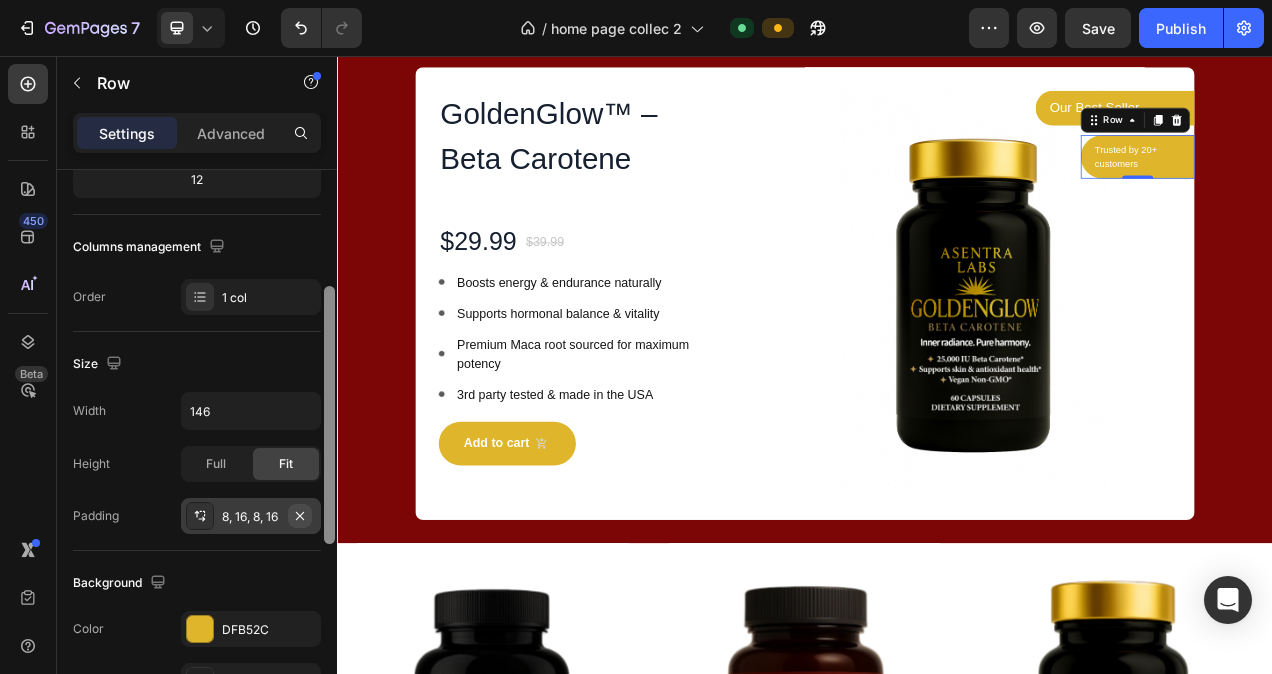 drag, startPoint x: 328, startPoint y: 388, endPoint x: 296, endPoint y: 514, distance: 130 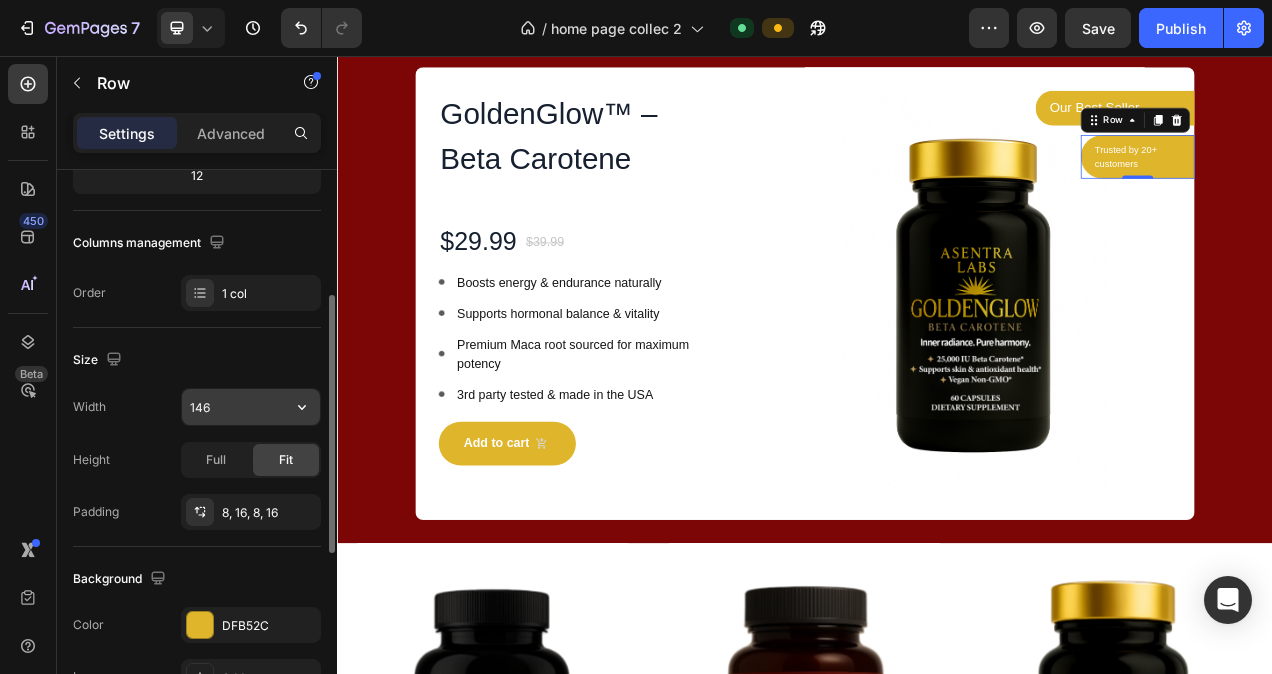 click on "146" at bounding box center [251, 407] 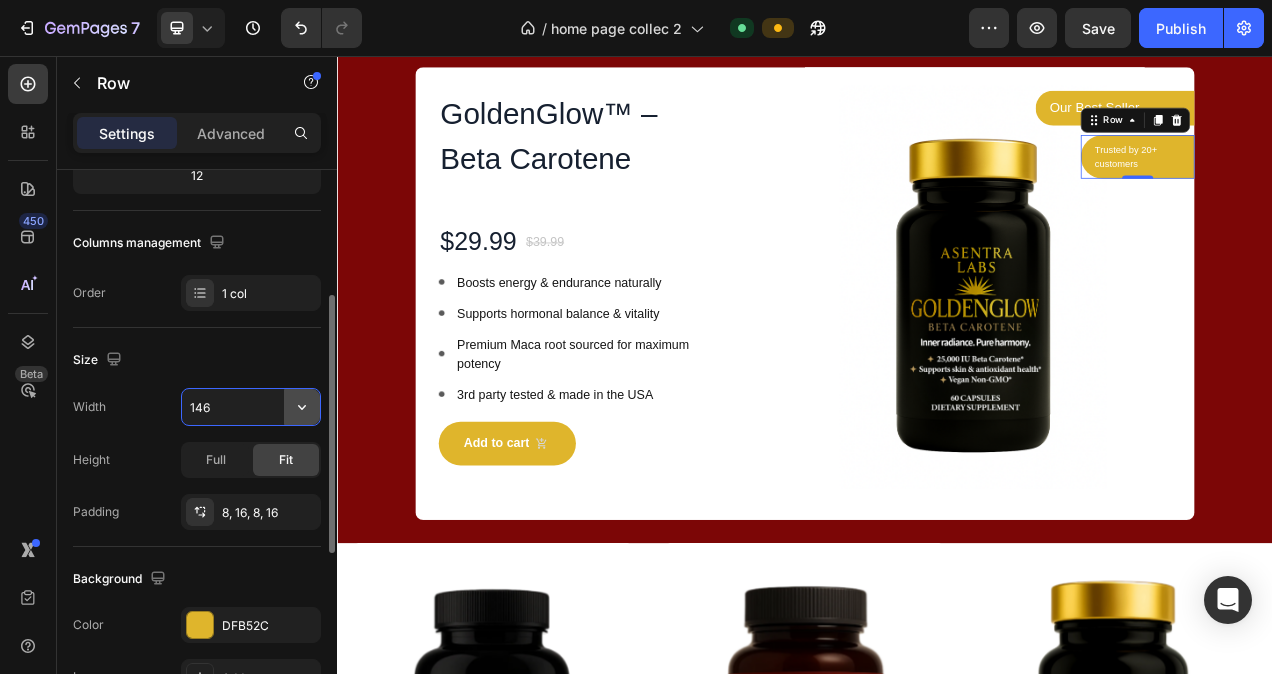 click 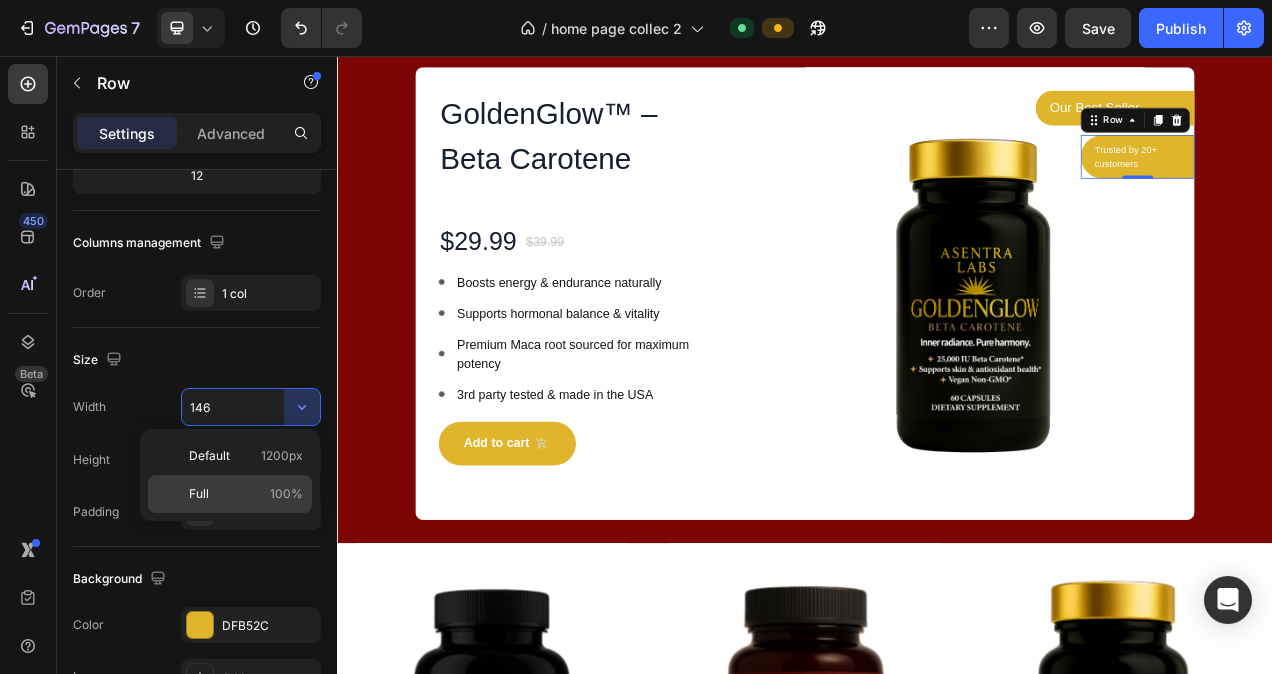 click on "Full 100%" 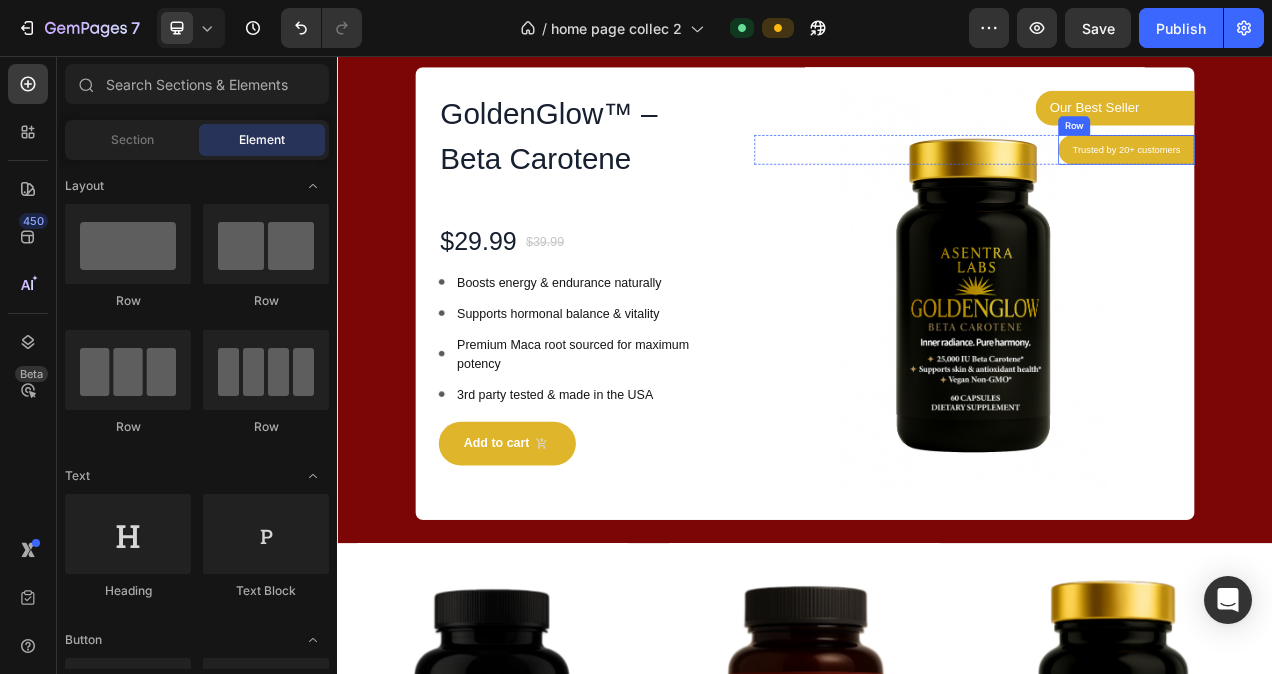 click on "Trusted by 20+ customers Text block Row" at bounding box center [1349, 177] 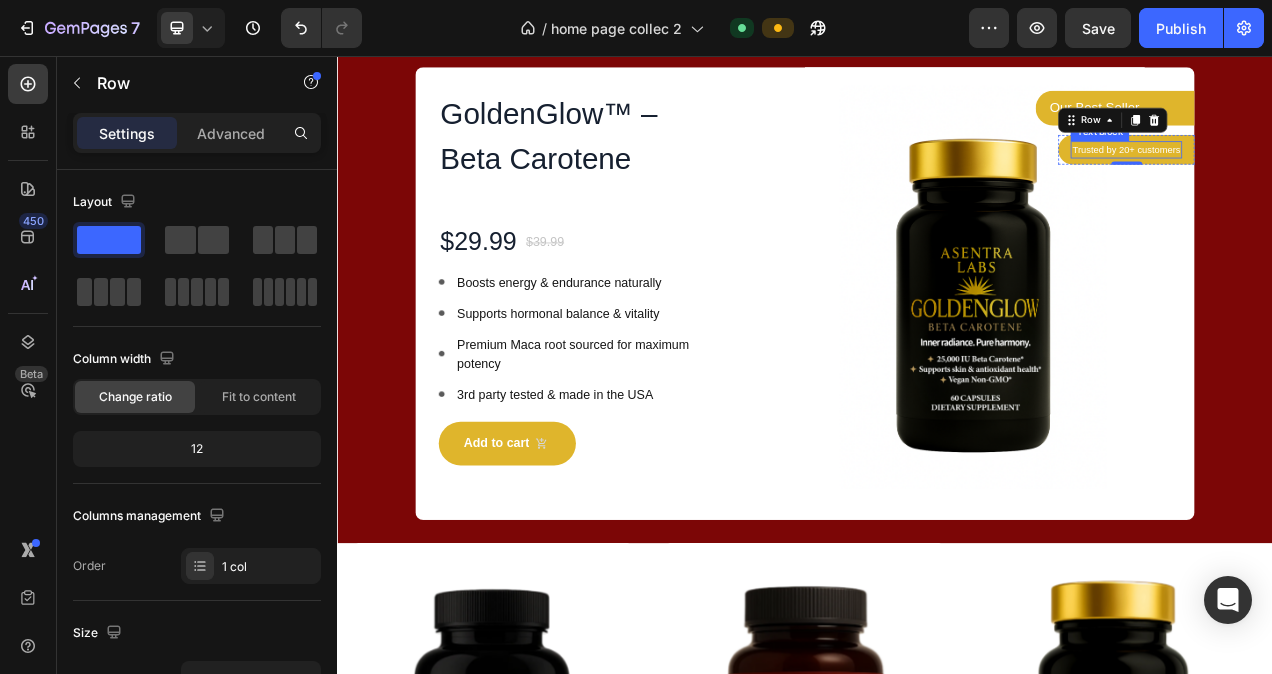 click on "Trusted by 20+ customers" at bounding box center (1349, 177) 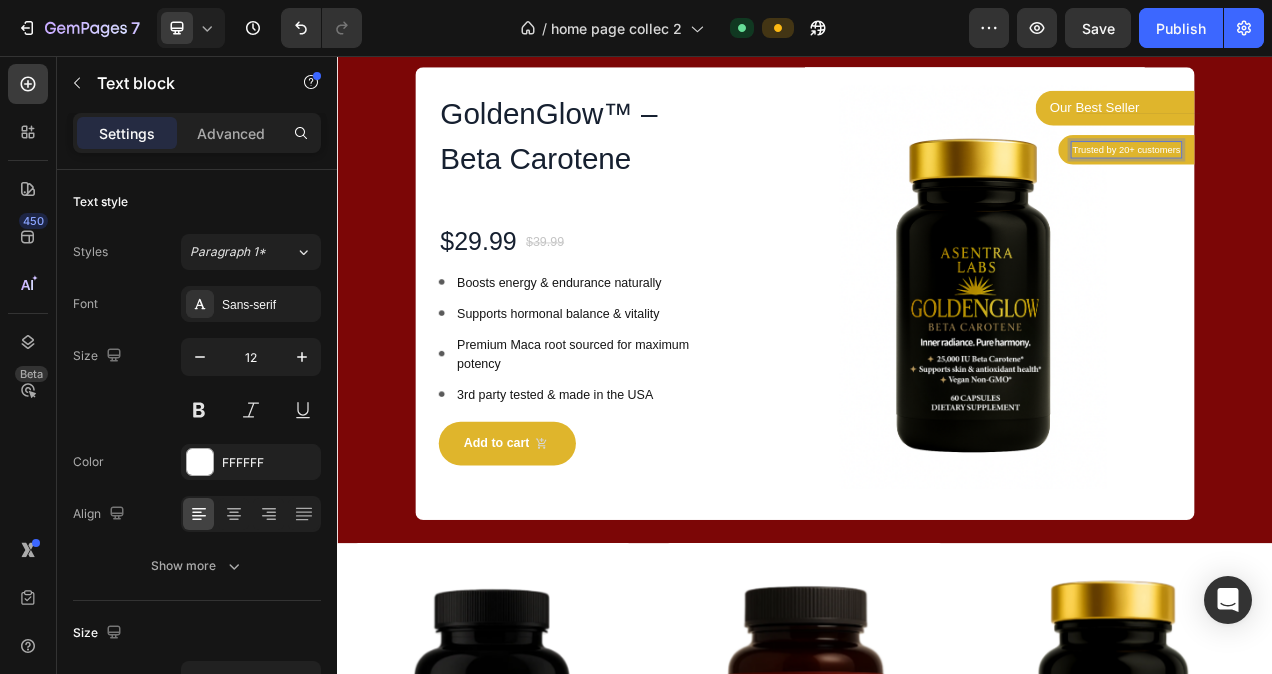 click on "Trusted by 20+ customers" at bounding box center (1349, 177) 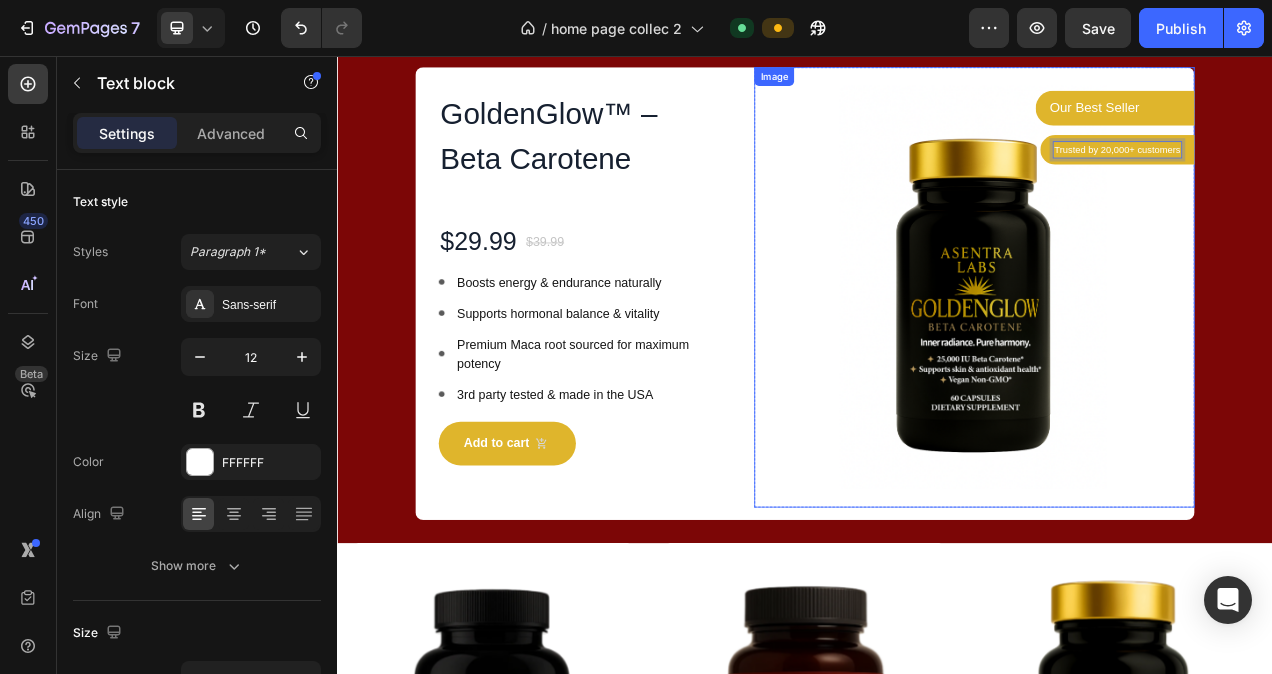 click at bounding box center (1154, 353) 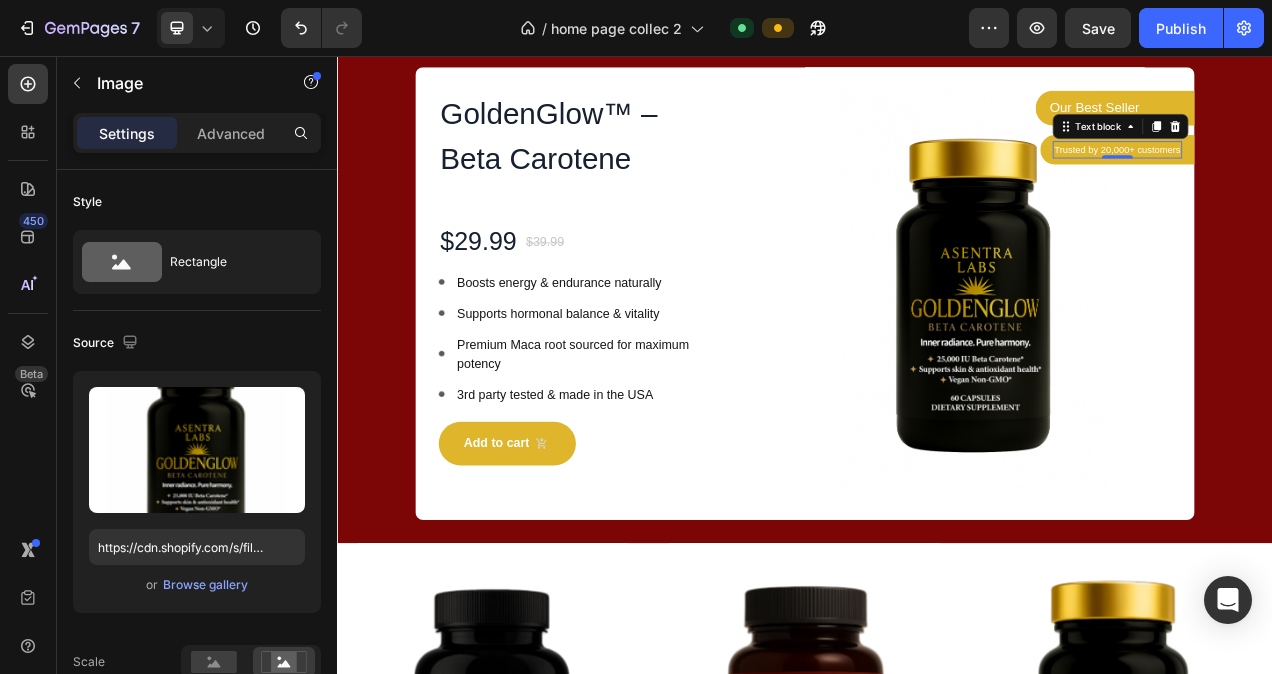 click on "Trusted by 20,000+ customers" at bounding box center [1338, 177] 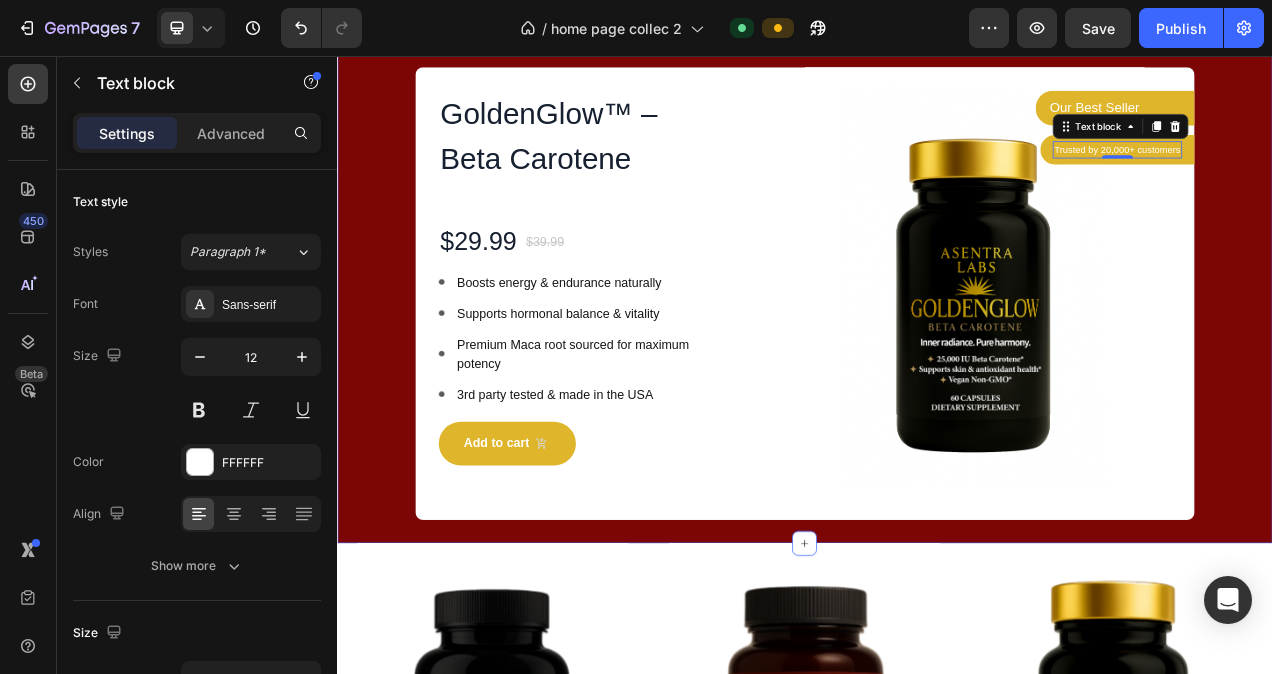 click on "Our Premium Collection Heading Row GoldenGlow™ – Beta Carotene Product Title $29.99 Product Price Product Price $39.99 Product Price Product Price Row Image Boosts energy & endurance naturally Text block Image Supports hormonal balance & vitality Text block Image Premium Maca root sourced for maximum potency Text block Image 3rd party tested & made in the USA Text block Icon List Add to cart Product Cart Button Product Our Best Seller  Text block Row Row Trusted by 20,000+ customers Text block   0 Row Row Row Image Row Row" at bounding box center [937, 305] 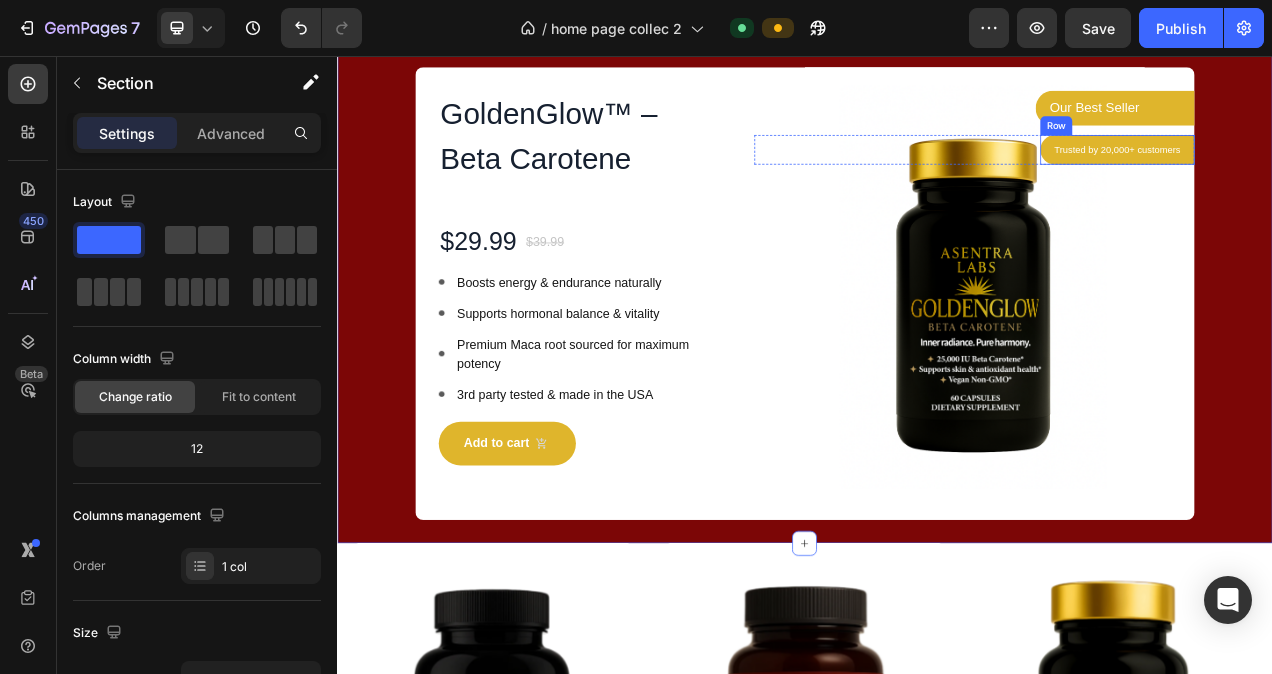 click on "Trusted by 20,000+ customers" at bounding box center (1338, 177) 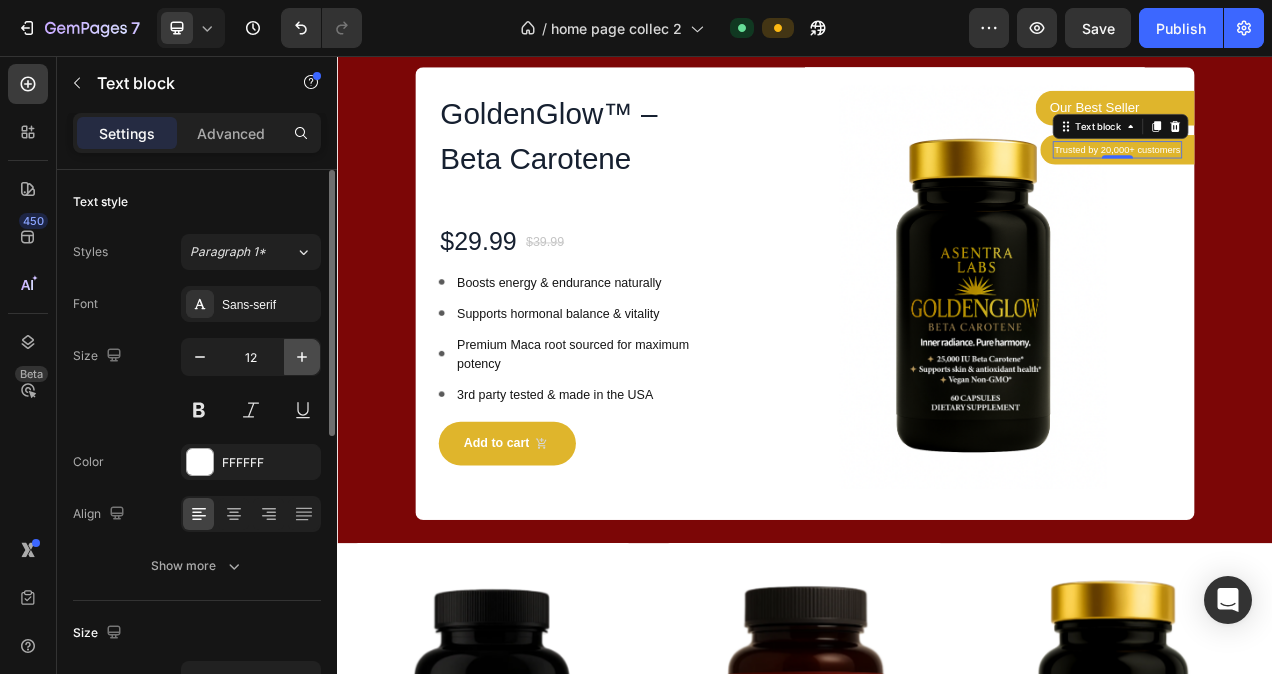 click at bounding box center (302, 357) 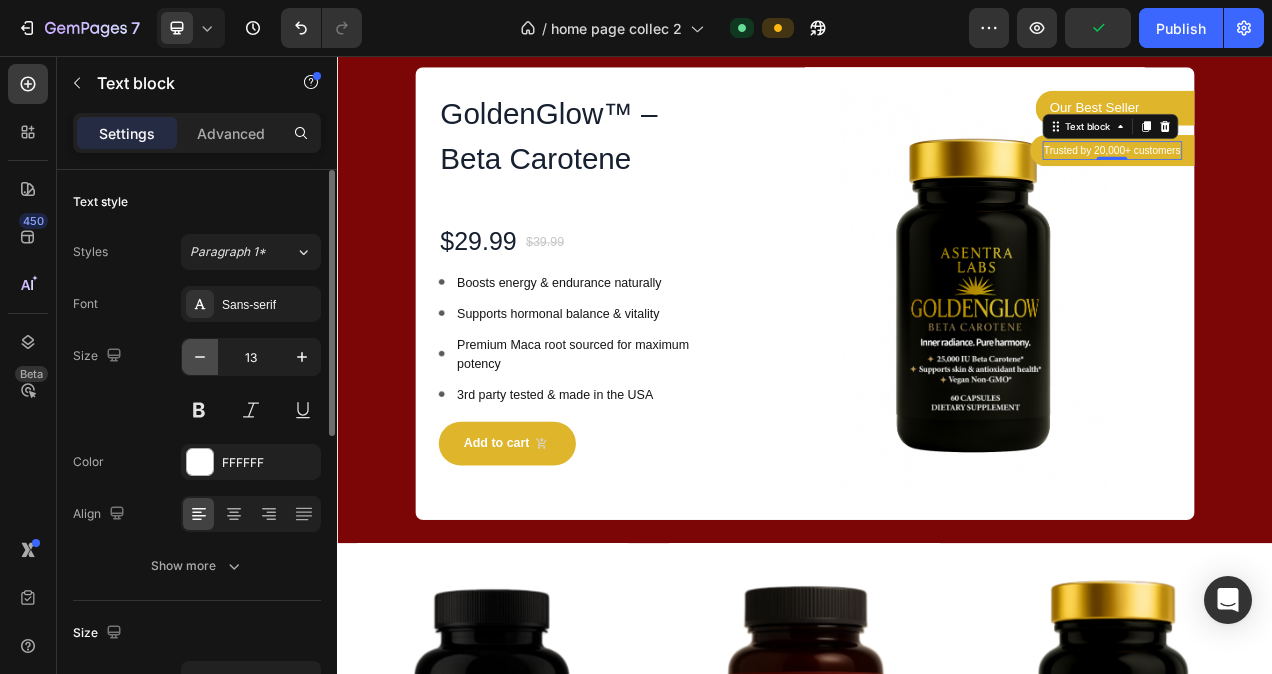 click 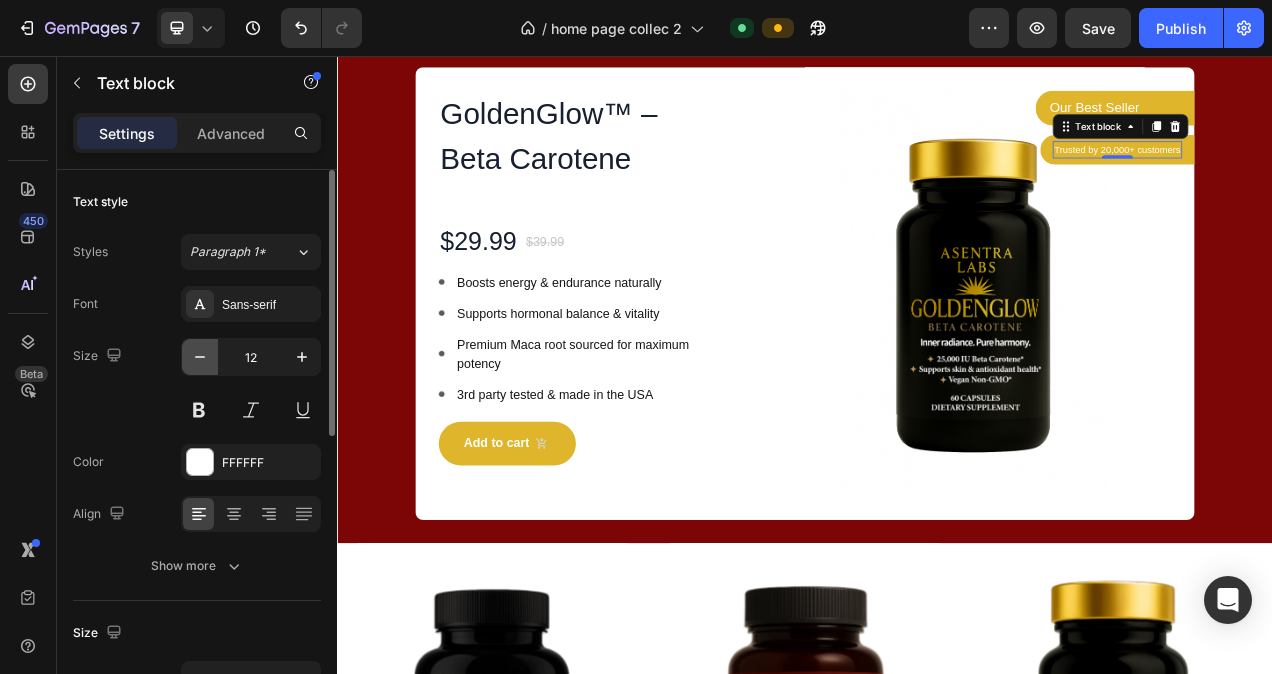 click 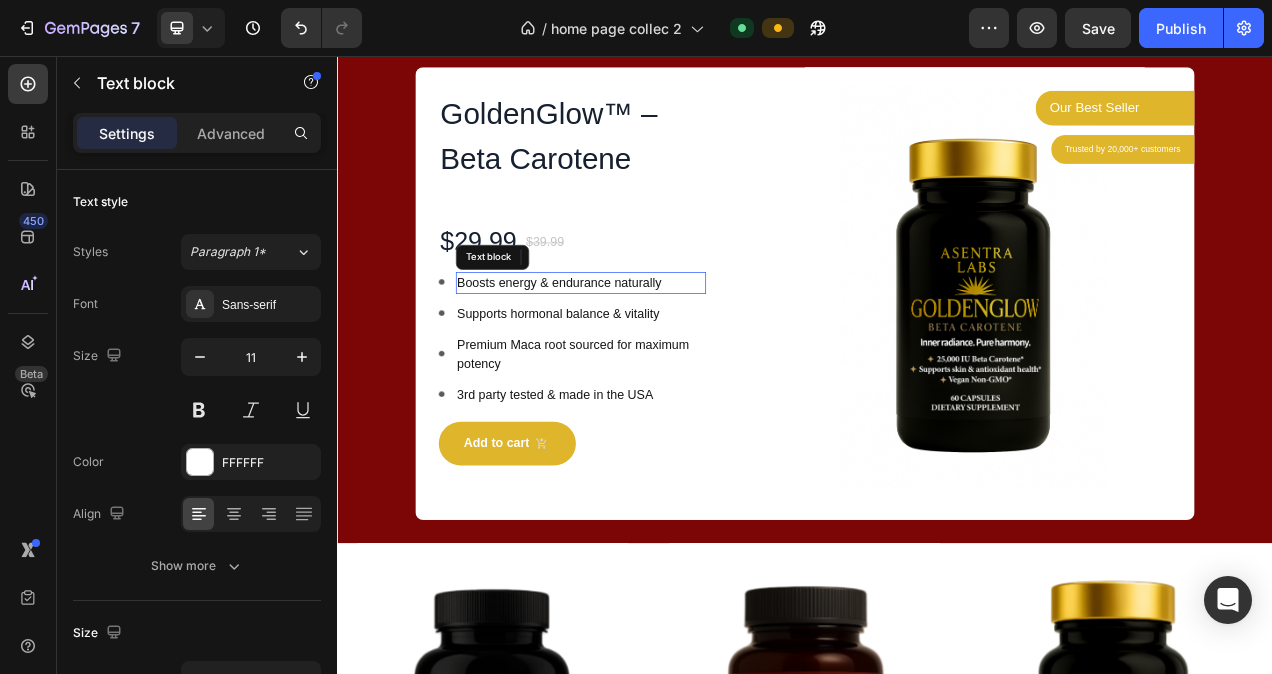 click on "Boosts energy & endurance naturally" at bounding box center (650, 348) 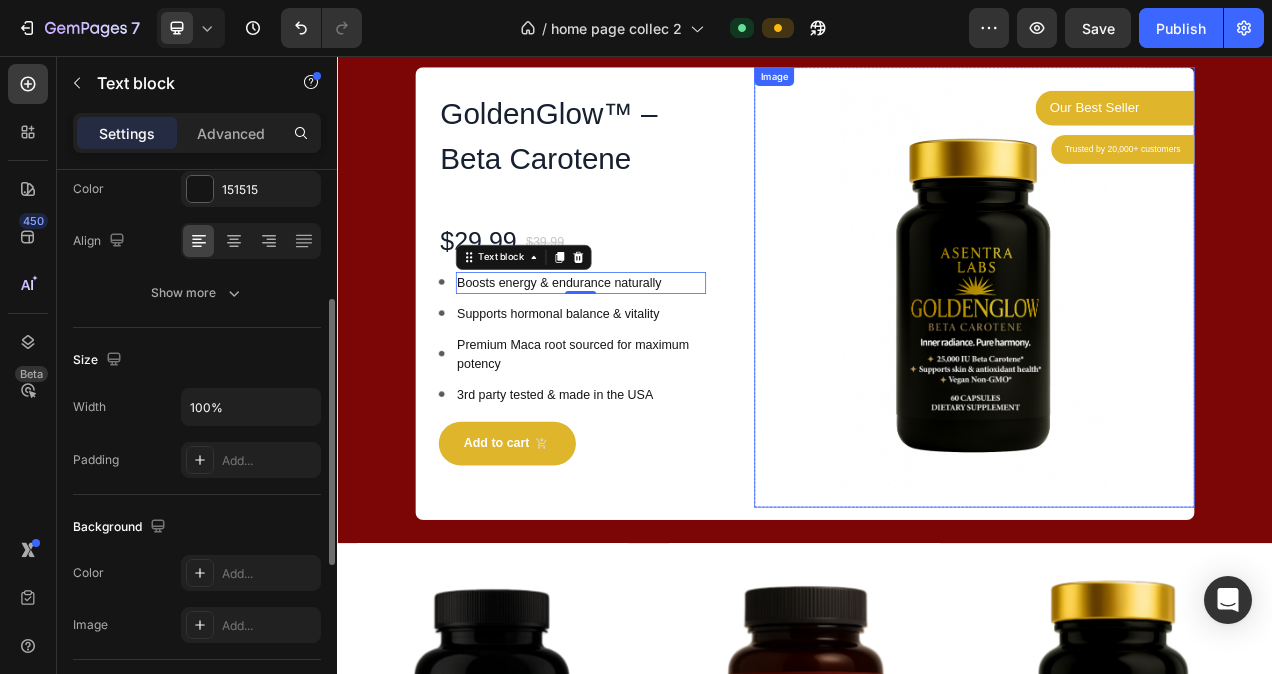 click at bounding box center [1154, 353] 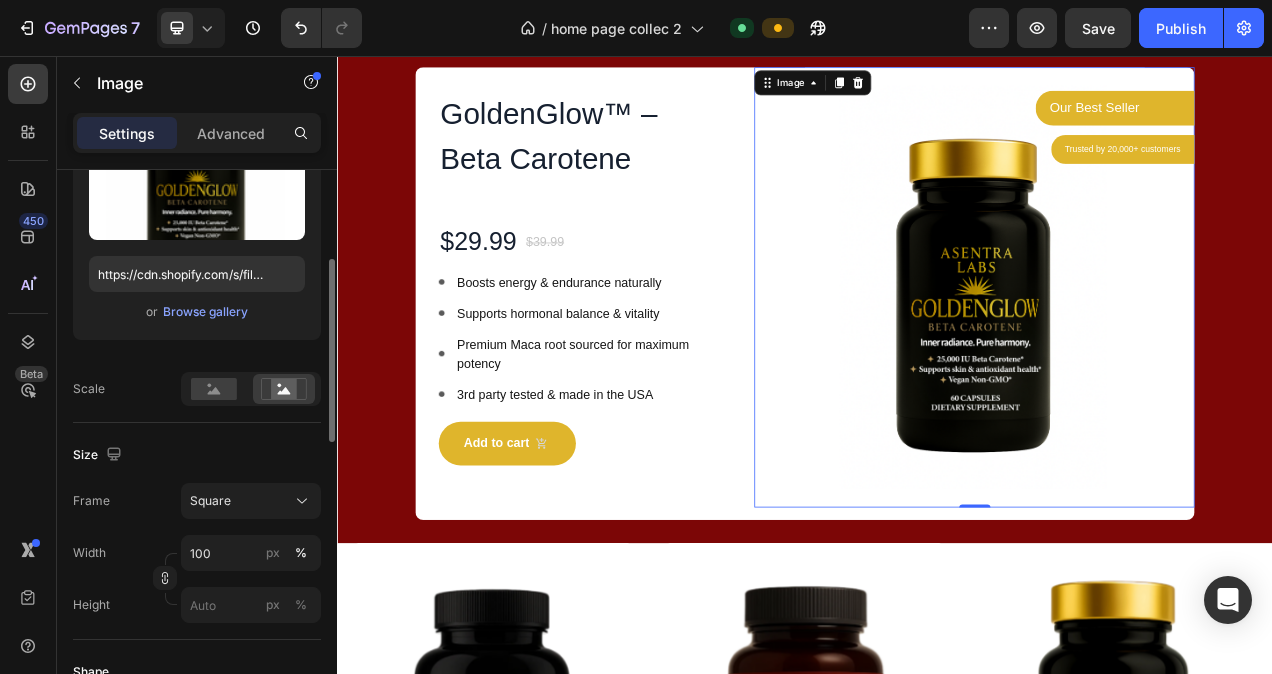 scroll, scrollTop: 0, scrollLeft: 0, axis: both 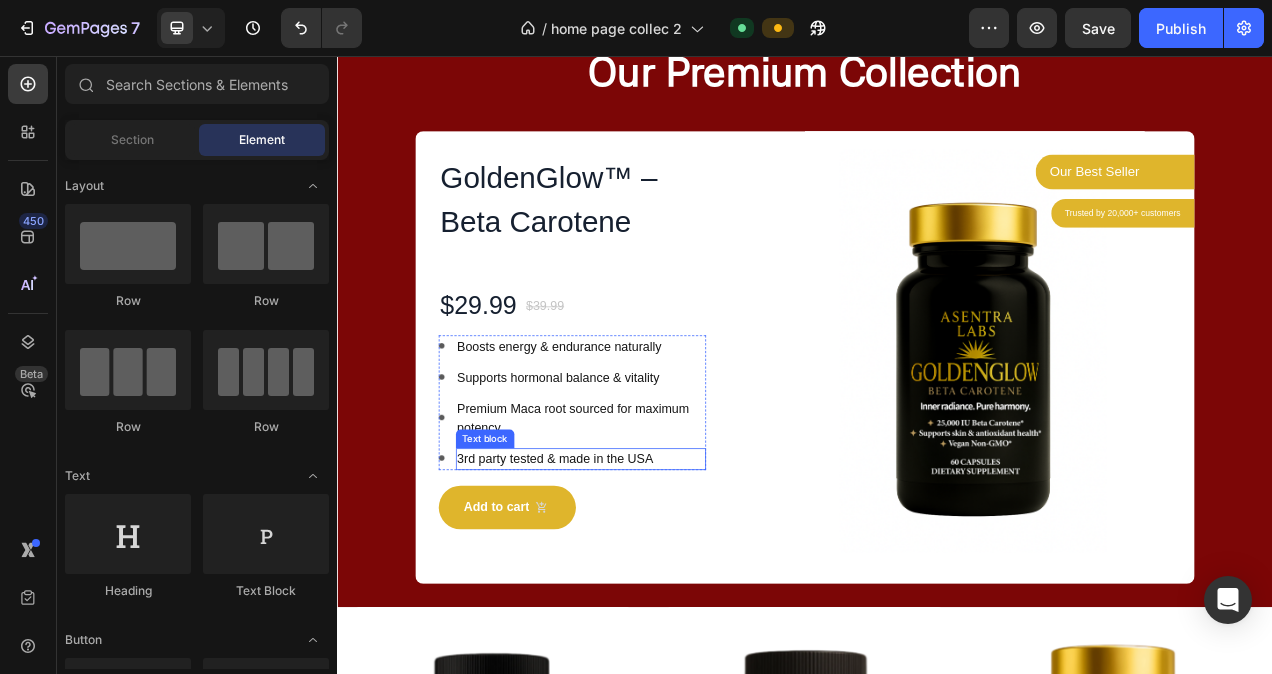 click on "3rd party tested & made in the USA" at bounding box center [650, 574] 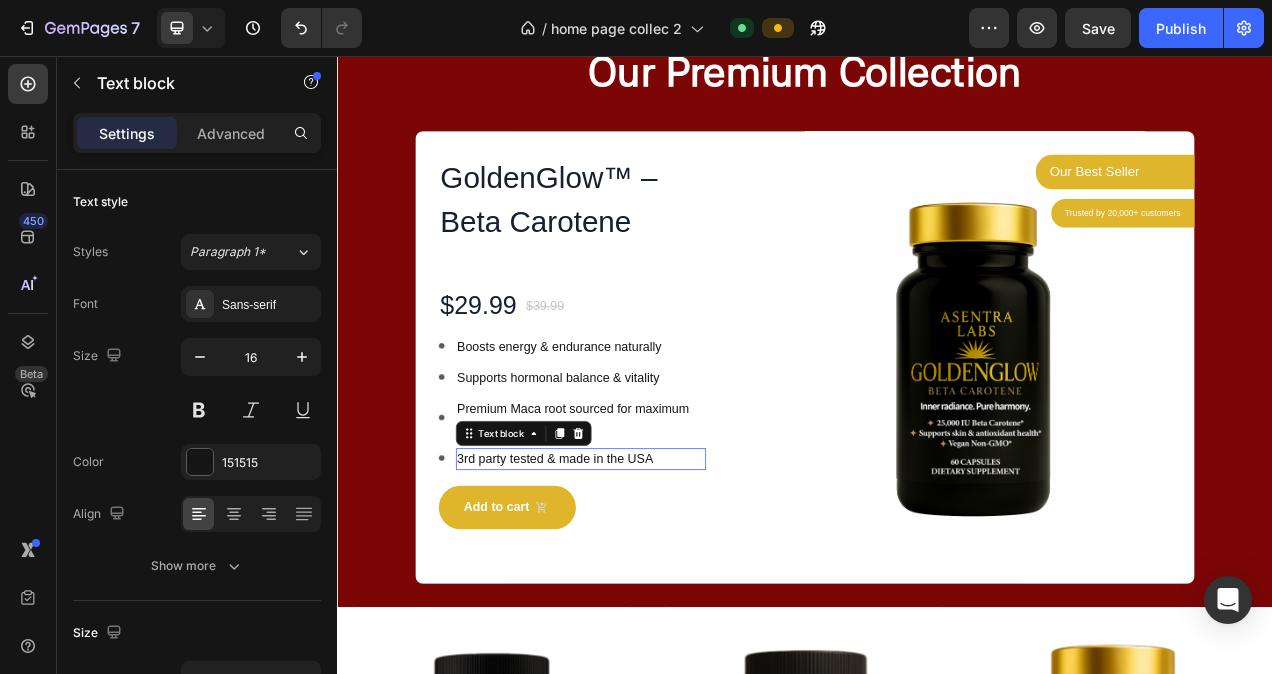 click on "3rd party tested & made in the USA" at bounding box center [650, 574] 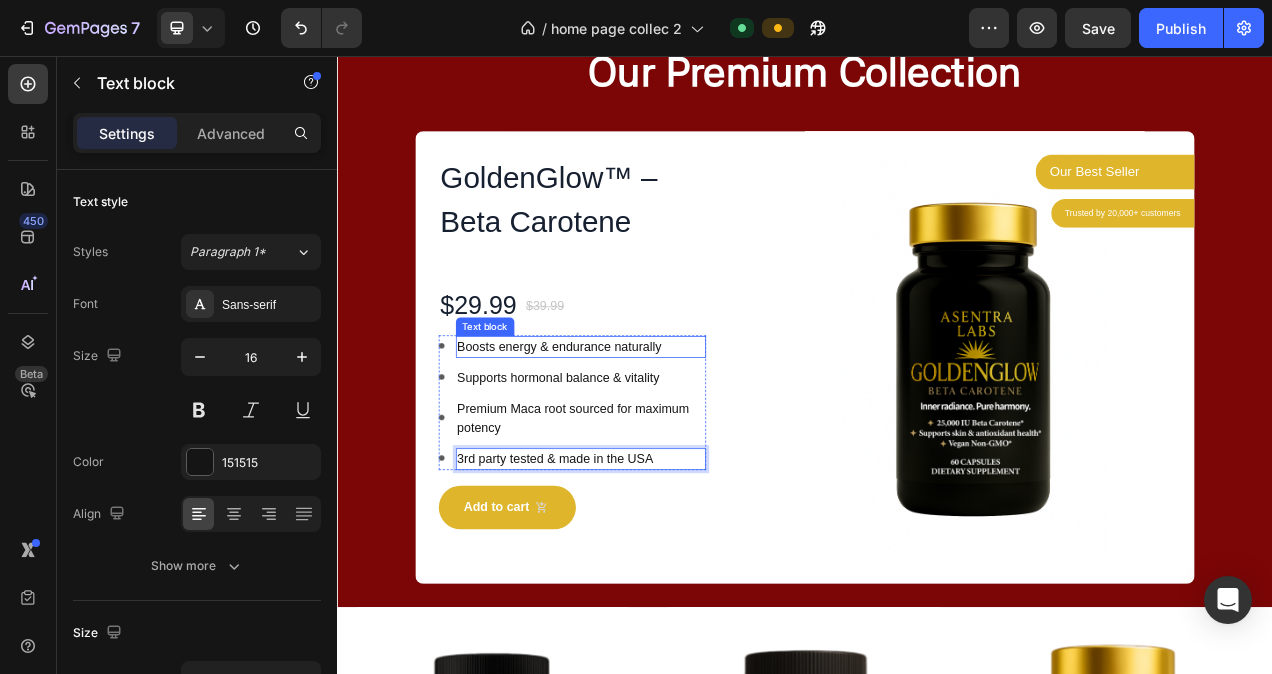click on "Boosts energy & endurance naturally" at bounding box center [650, 430] 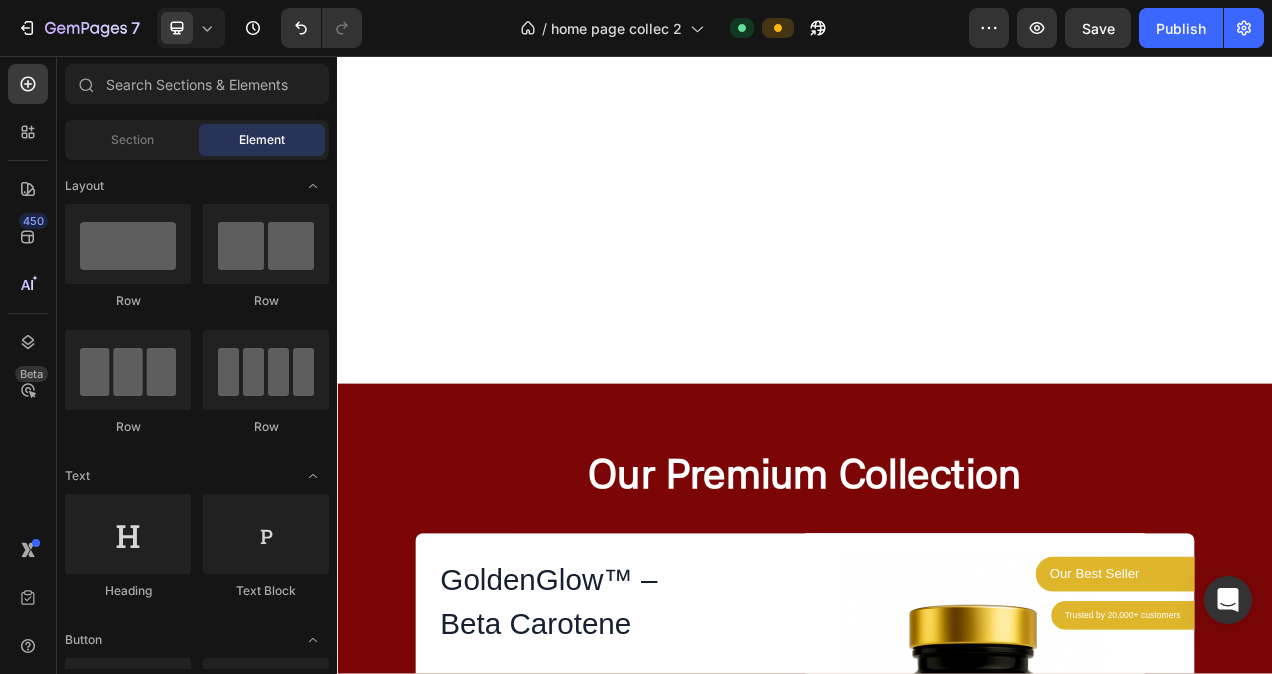 scroll, scrollTop: 866, scrollLeft: 0, axis: vertical 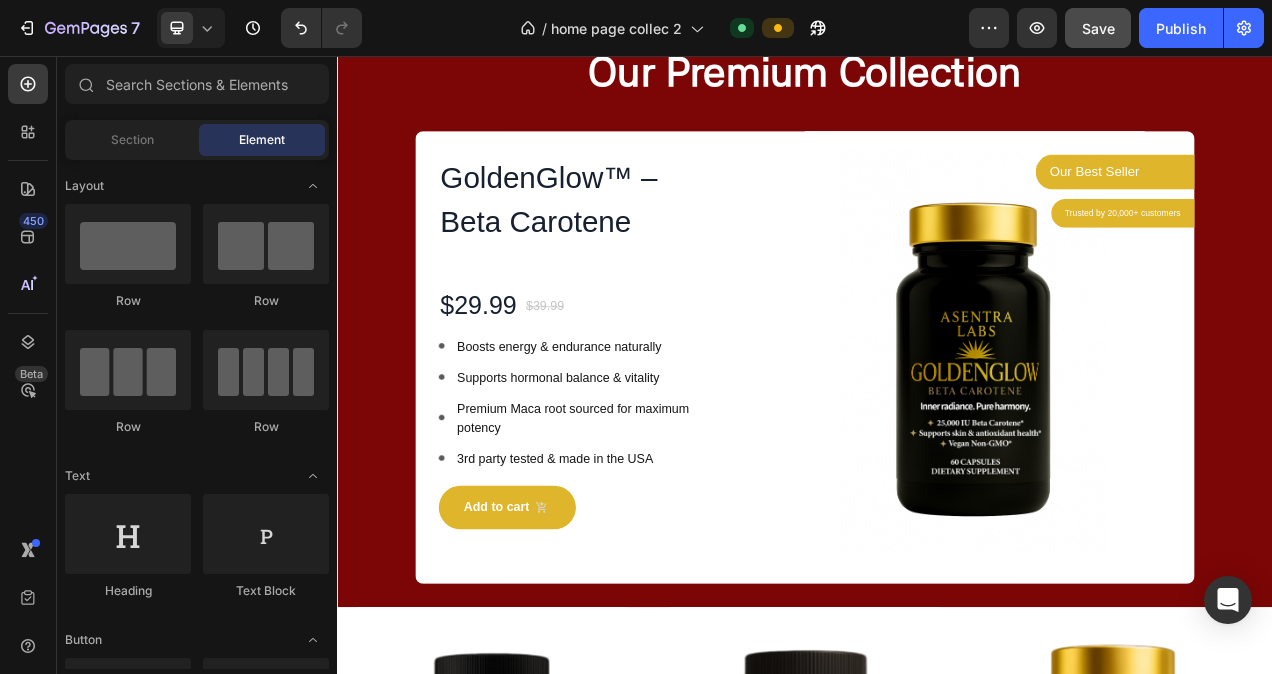 click on "Save" 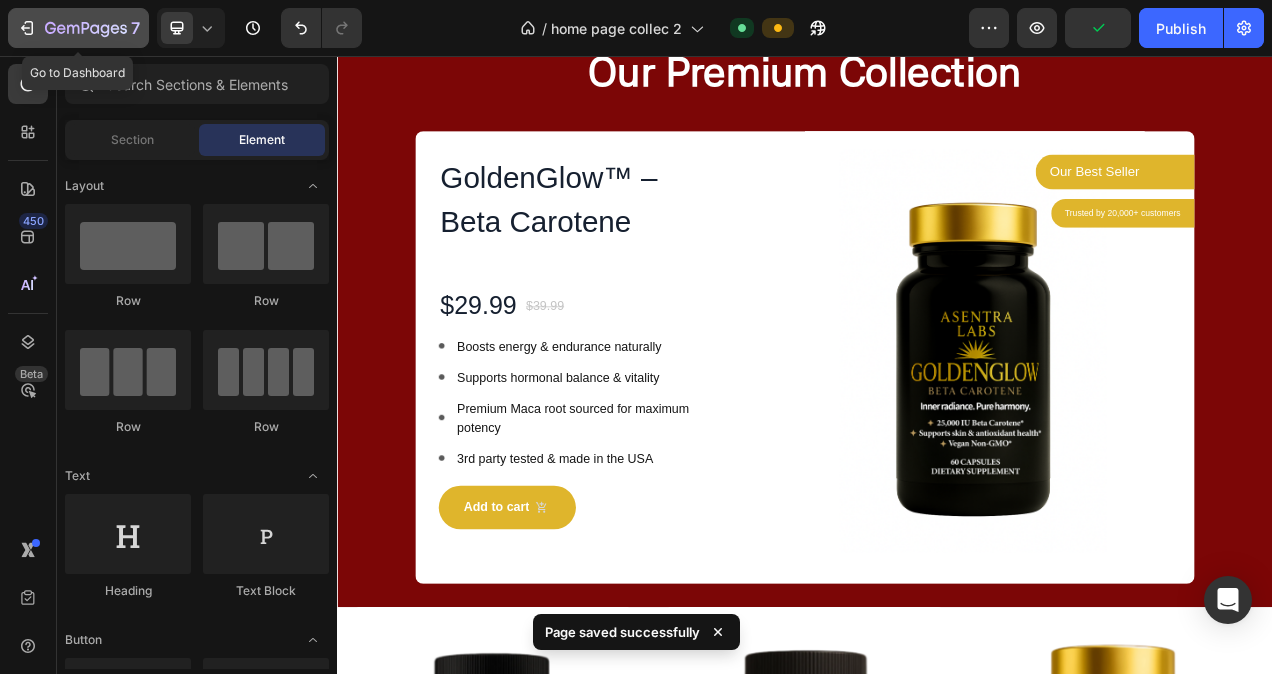 click 